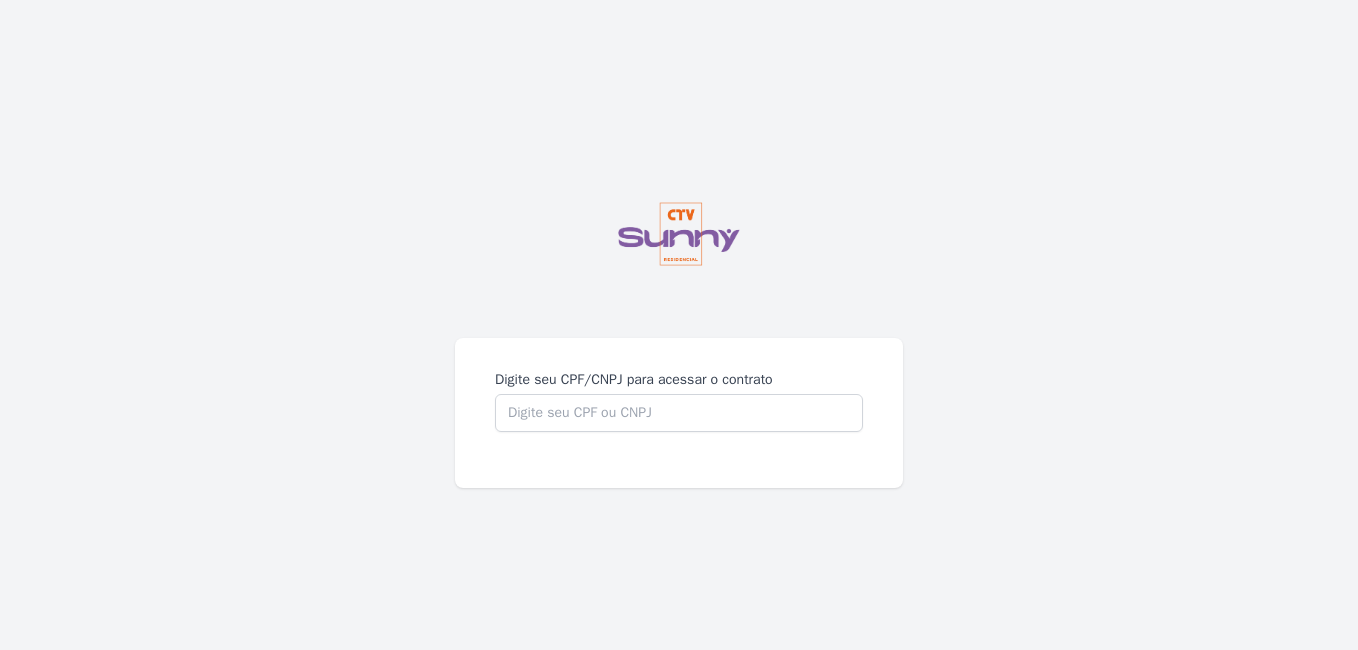 scroll, scrollTop: 0, scrollLeft: 0, axis: both 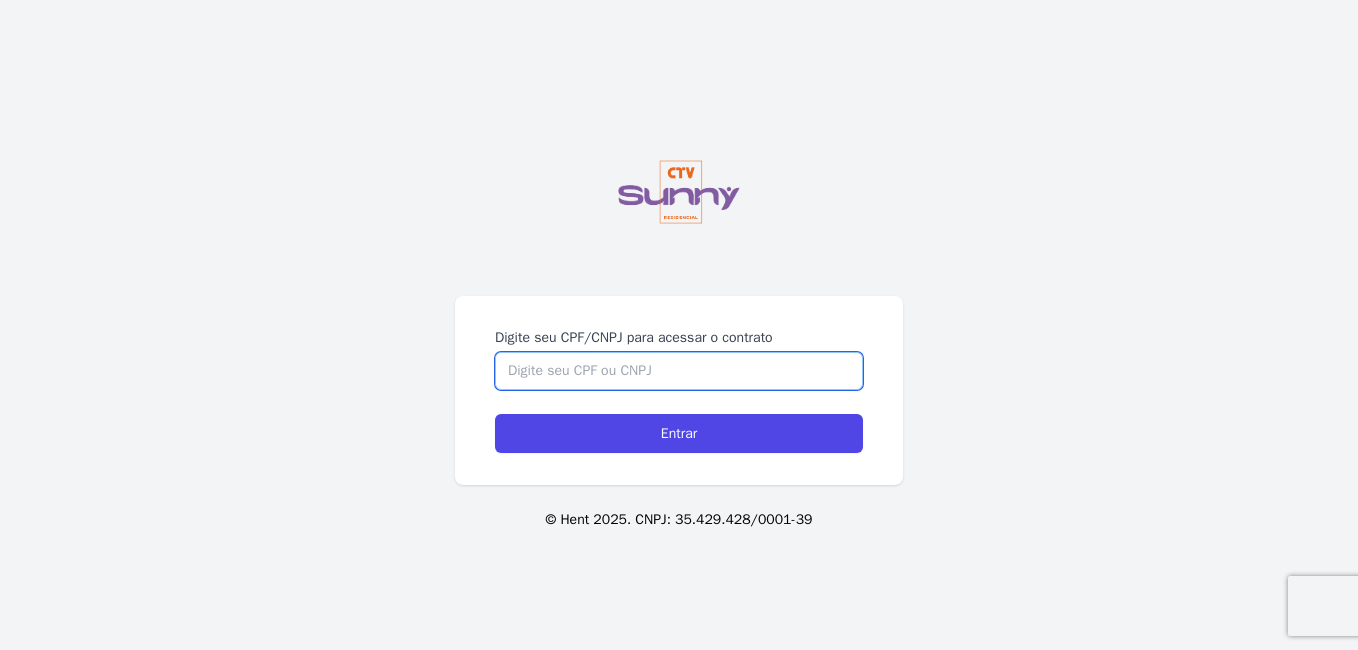 click on "Digite seu CPF/CNPJ para acessar o contrato" at bounding box center (679, 371) 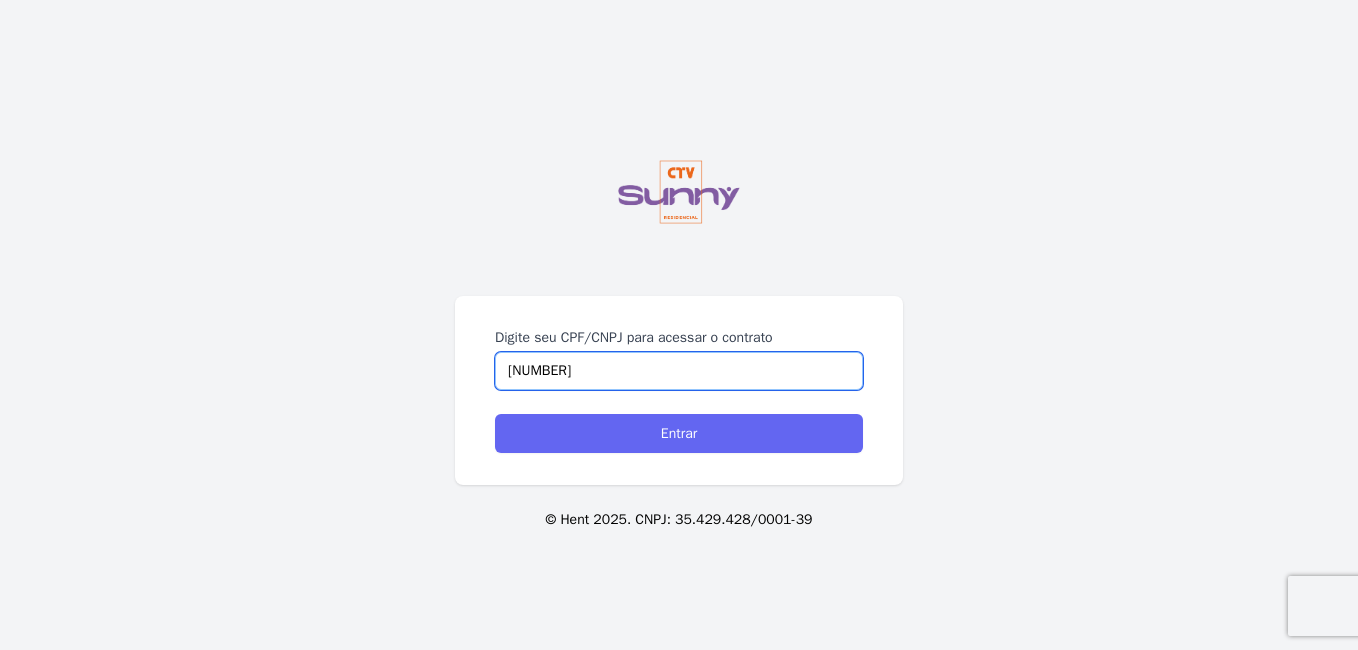 type on "[NUMBER]" 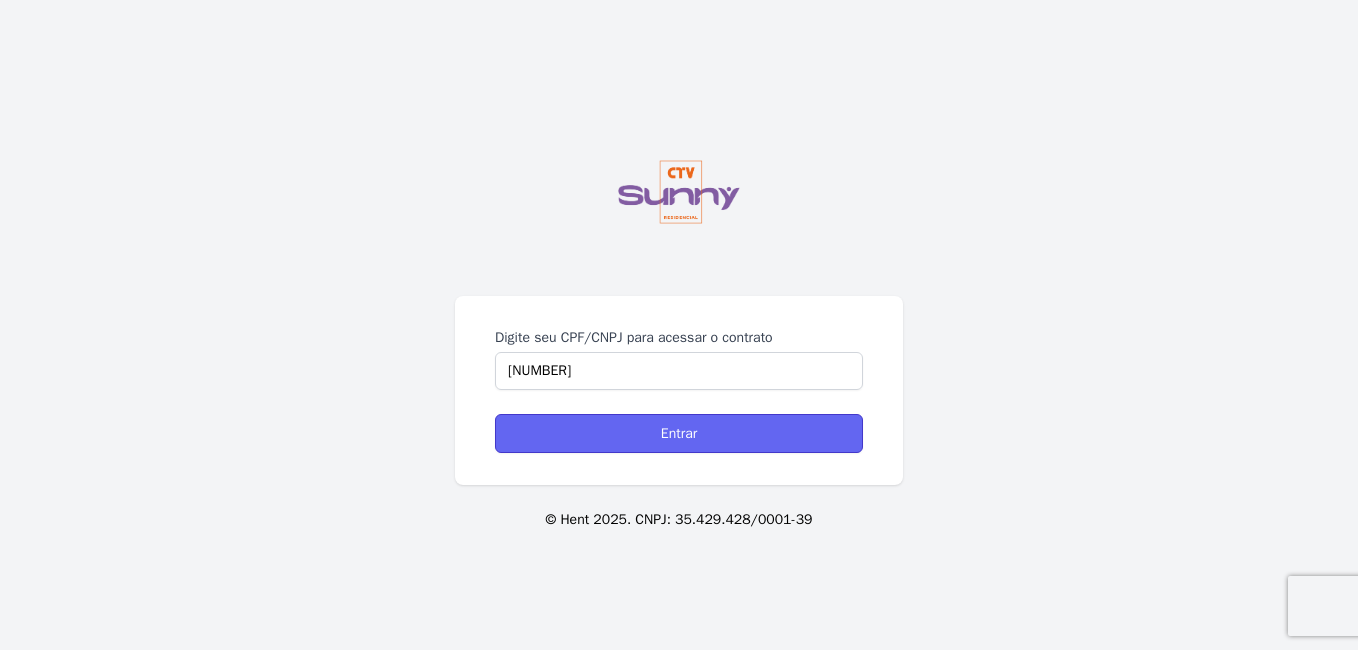 click on "Entrar" at bounding box center (679, 433) 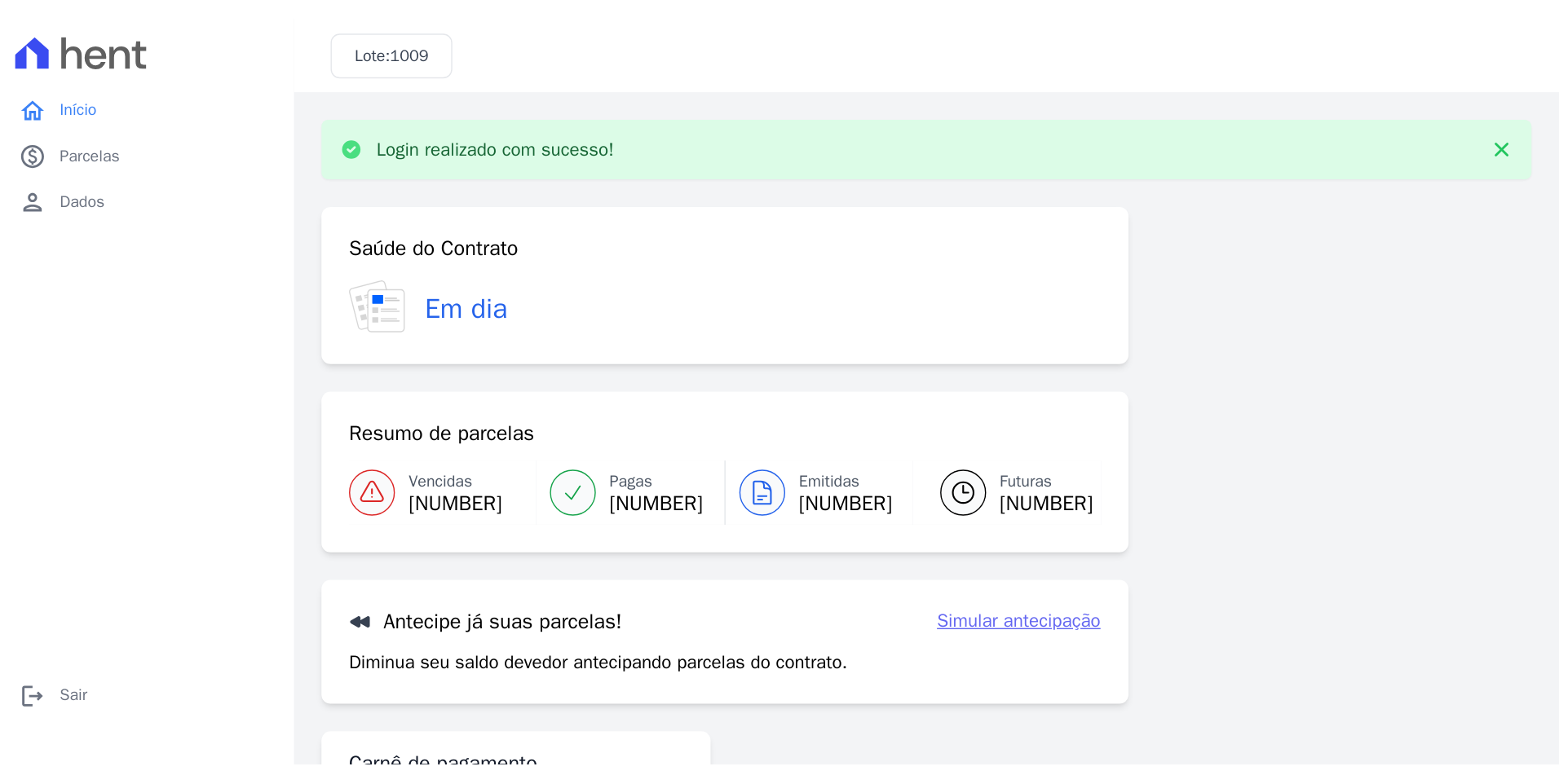 scroll, scrollTop: 0, scrollLeft: 0, axis: both 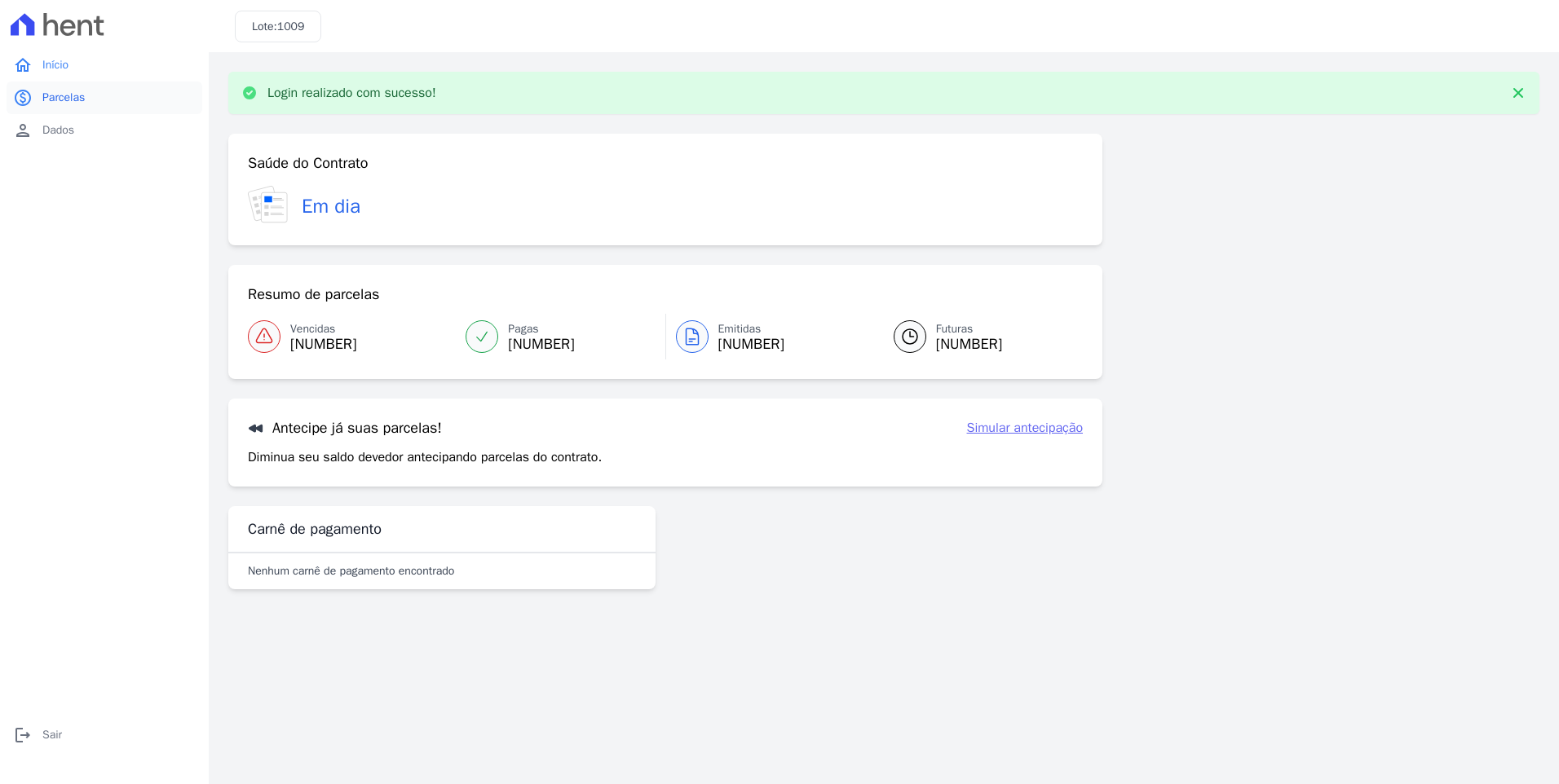 click on "Parcelas" at bounding box center (64, 98) 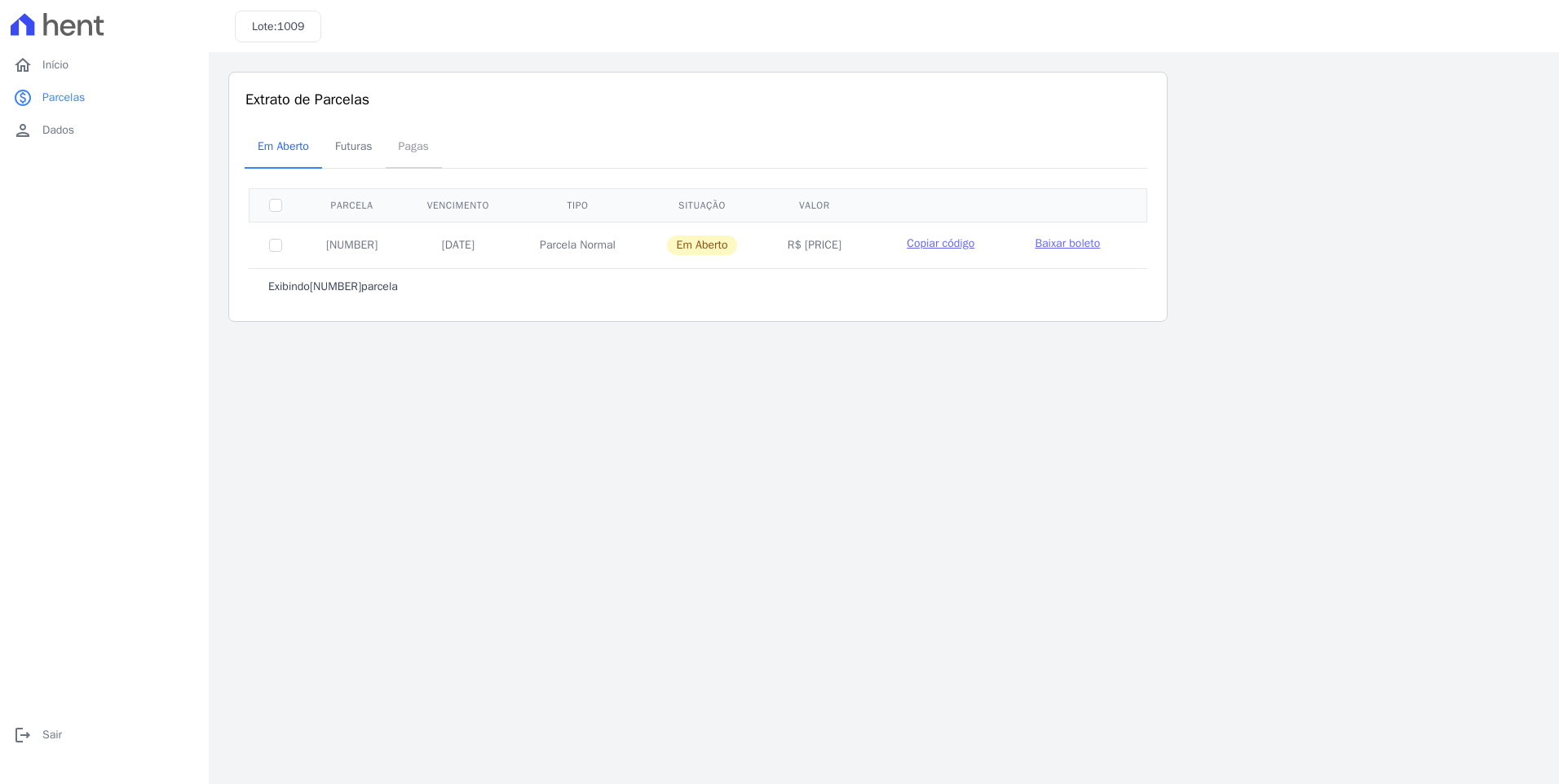 click on "Pagas" at bounding box center (413, 146) 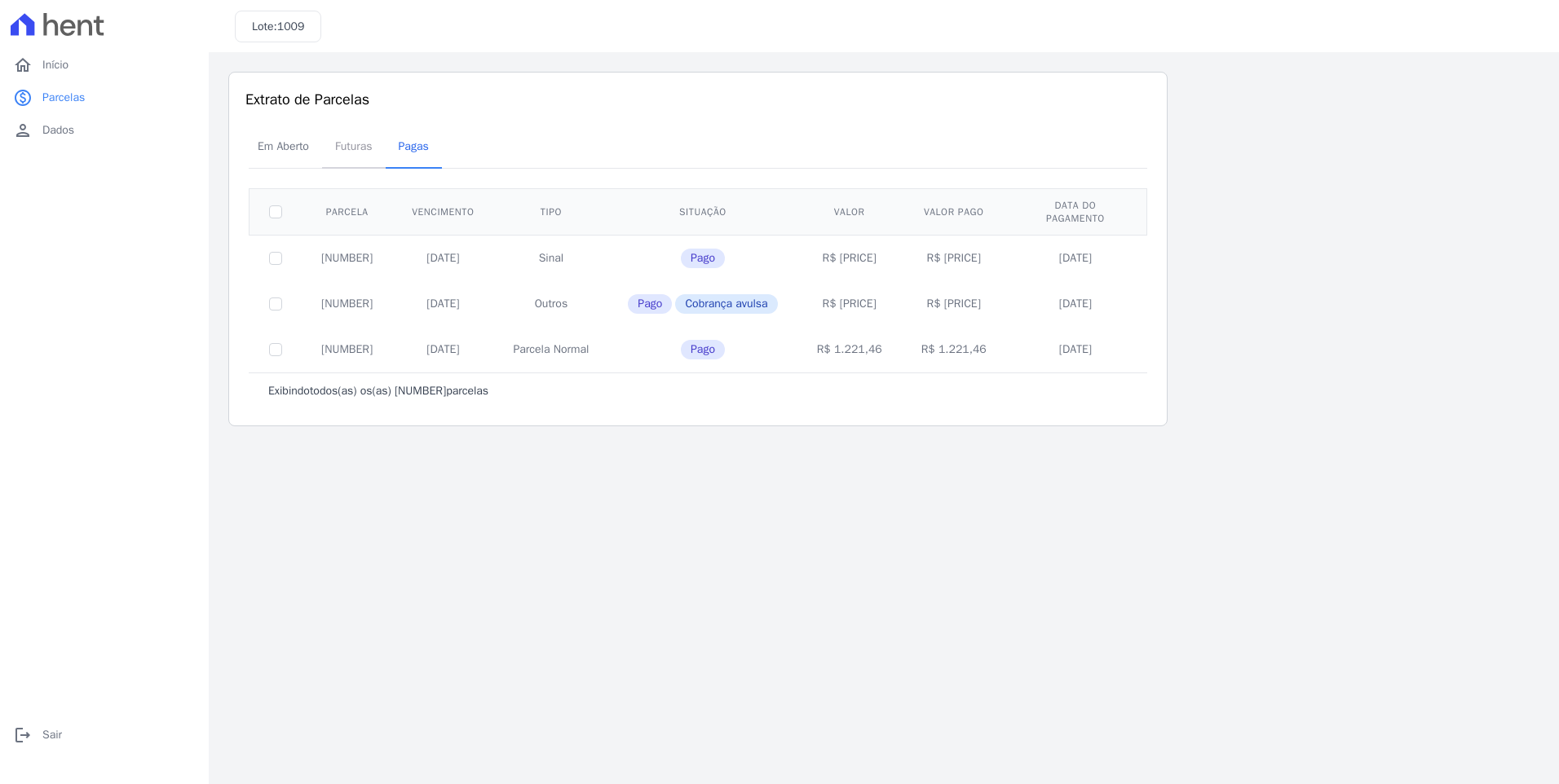 click on "Futuras" at bounding box center (354, 146) 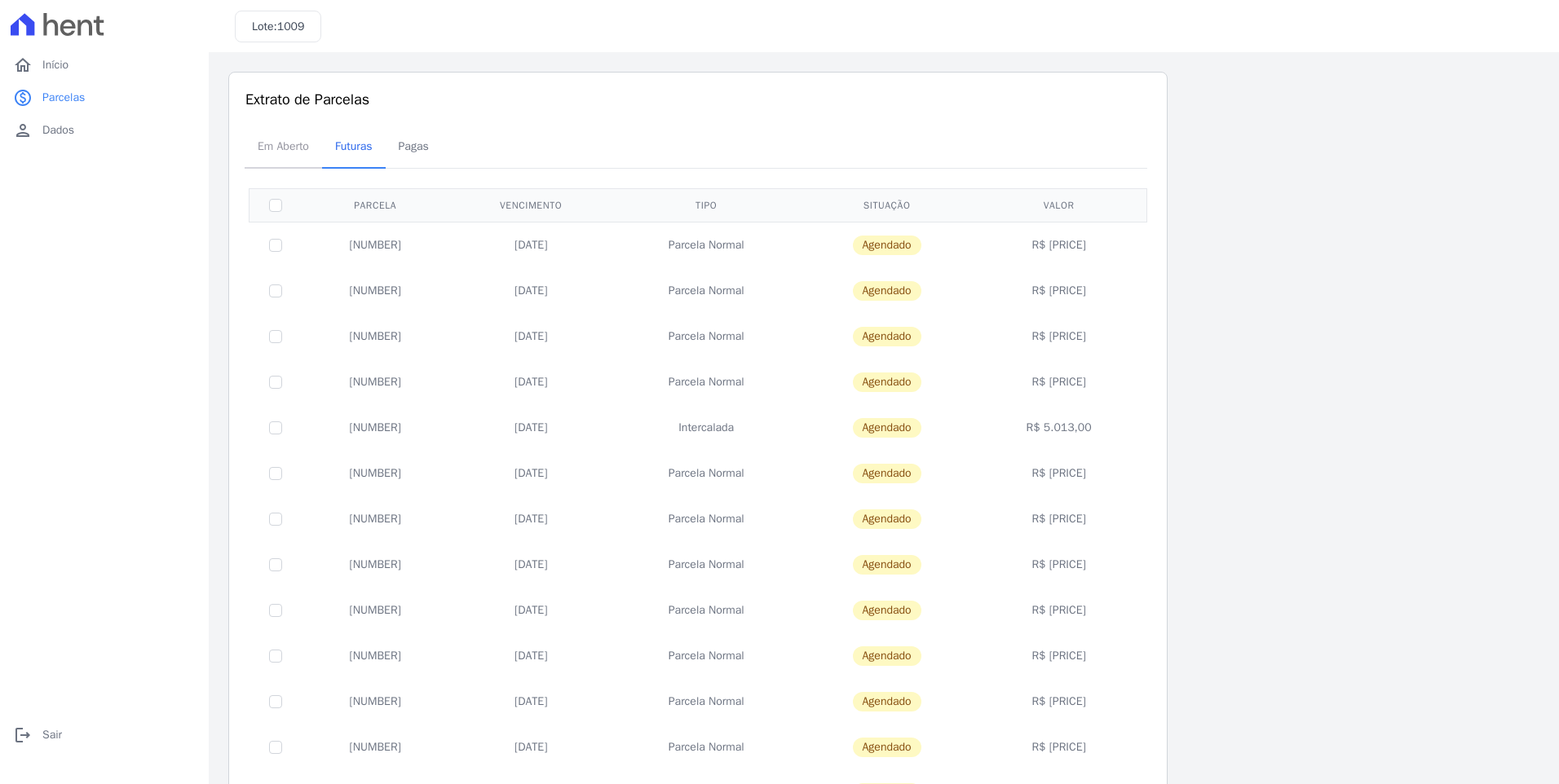 click on "Em Aberto" at bounding box center (283, 146) 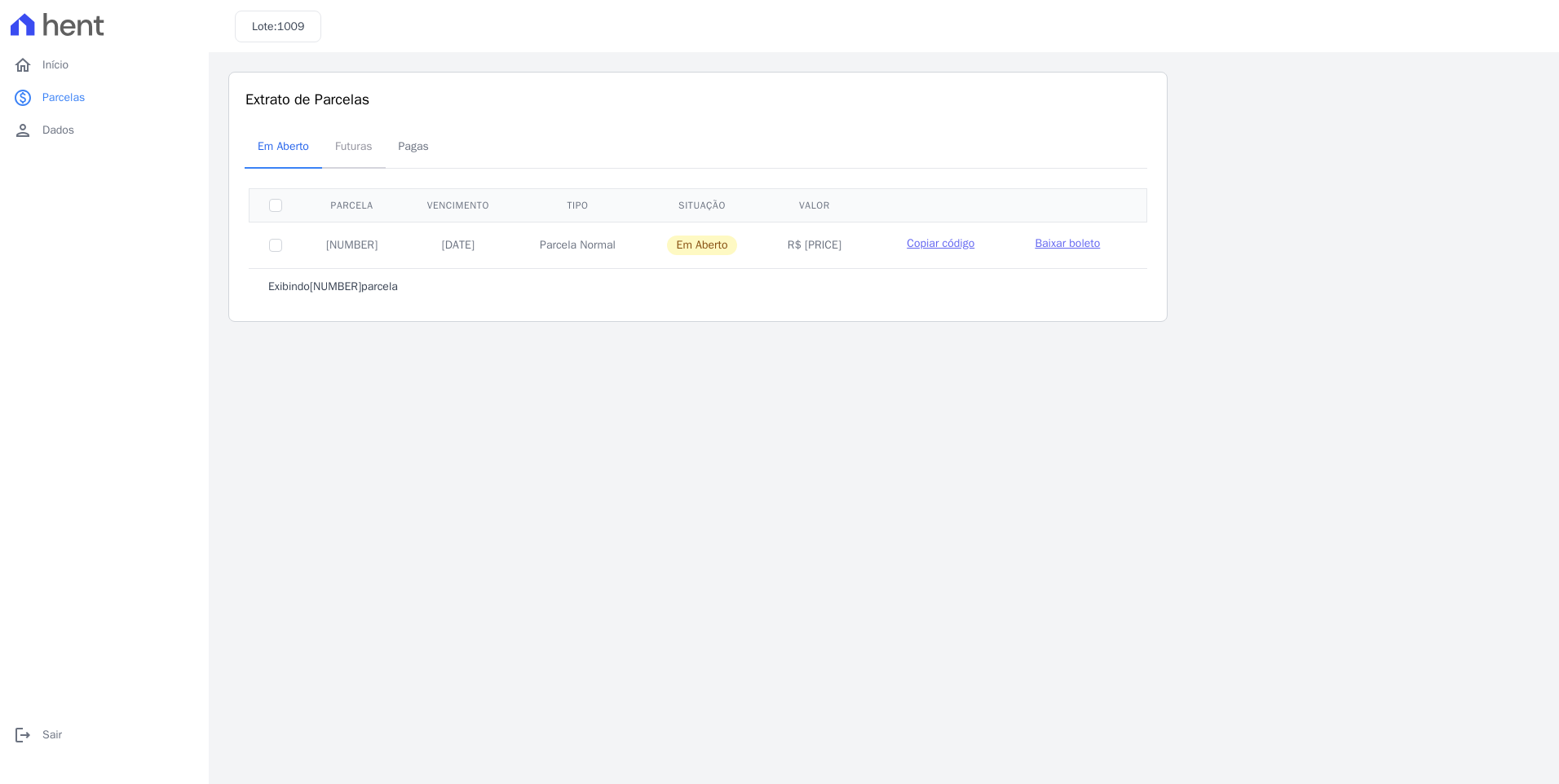 click on "Futuras" at bounding box center [354, 146] 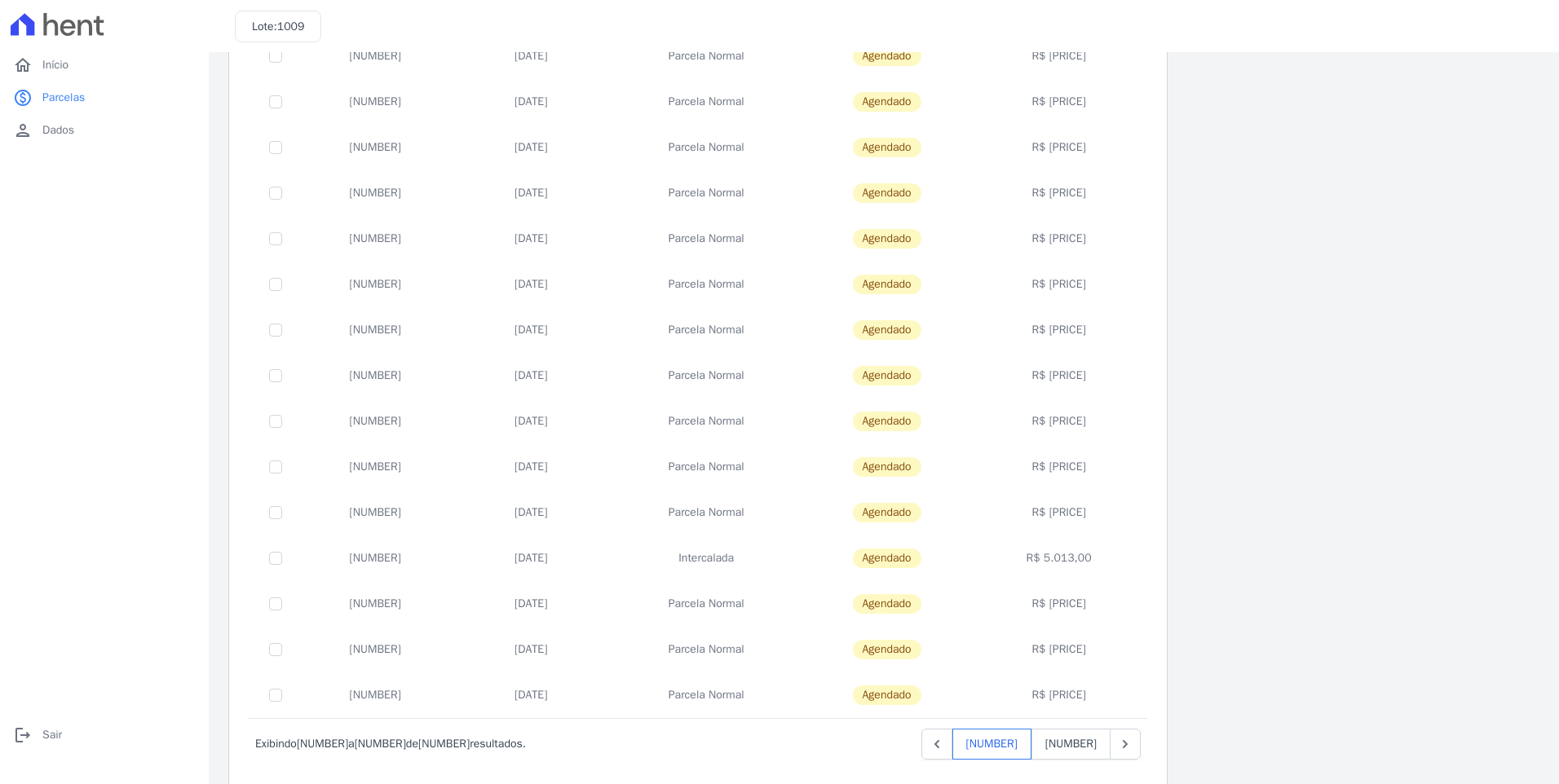 scroll, scrollTop: 446, scrollLeft: 0, axis: vertical 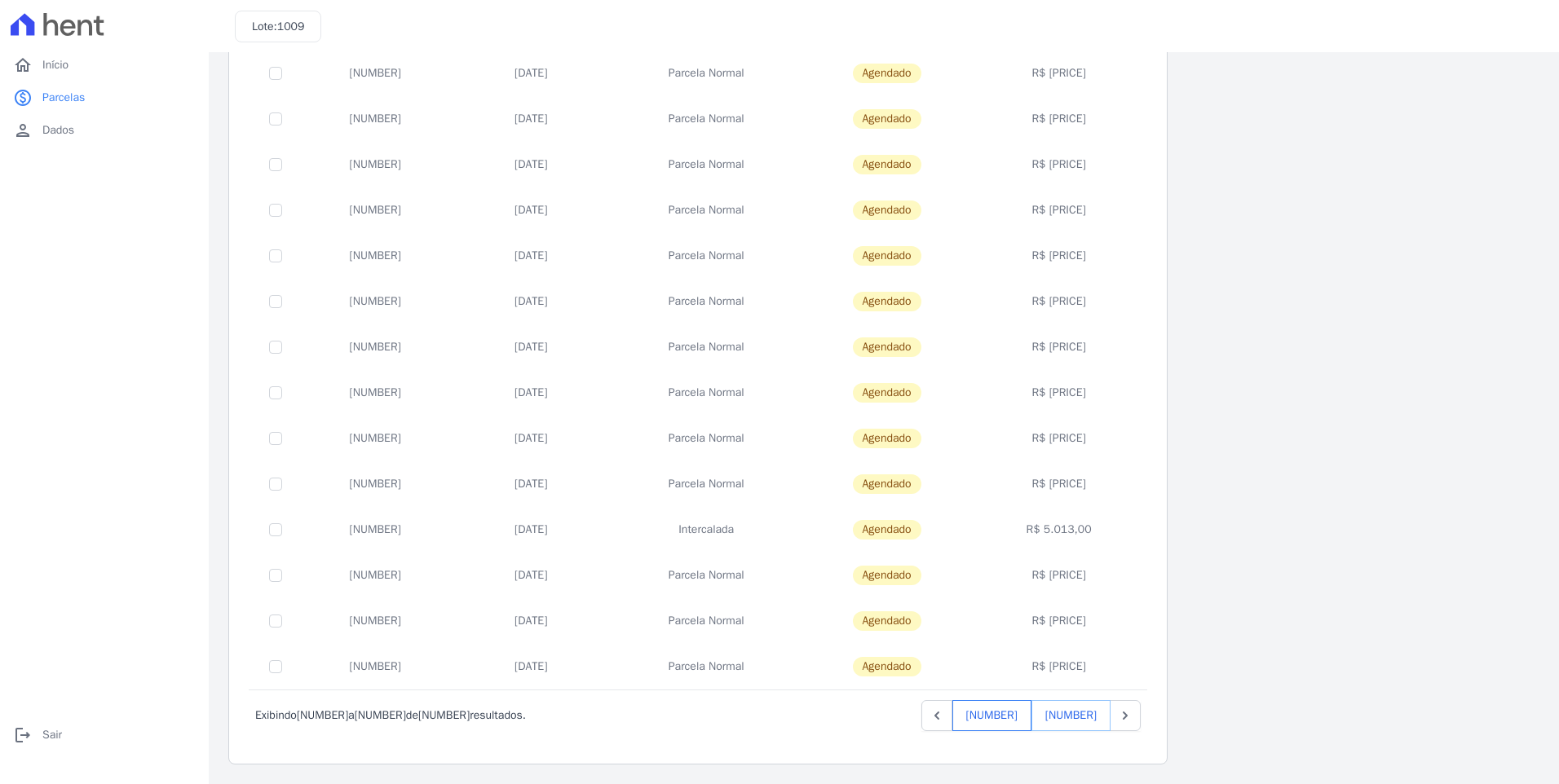 click on "[NUMBER]" at bounding box center [1071, 716] 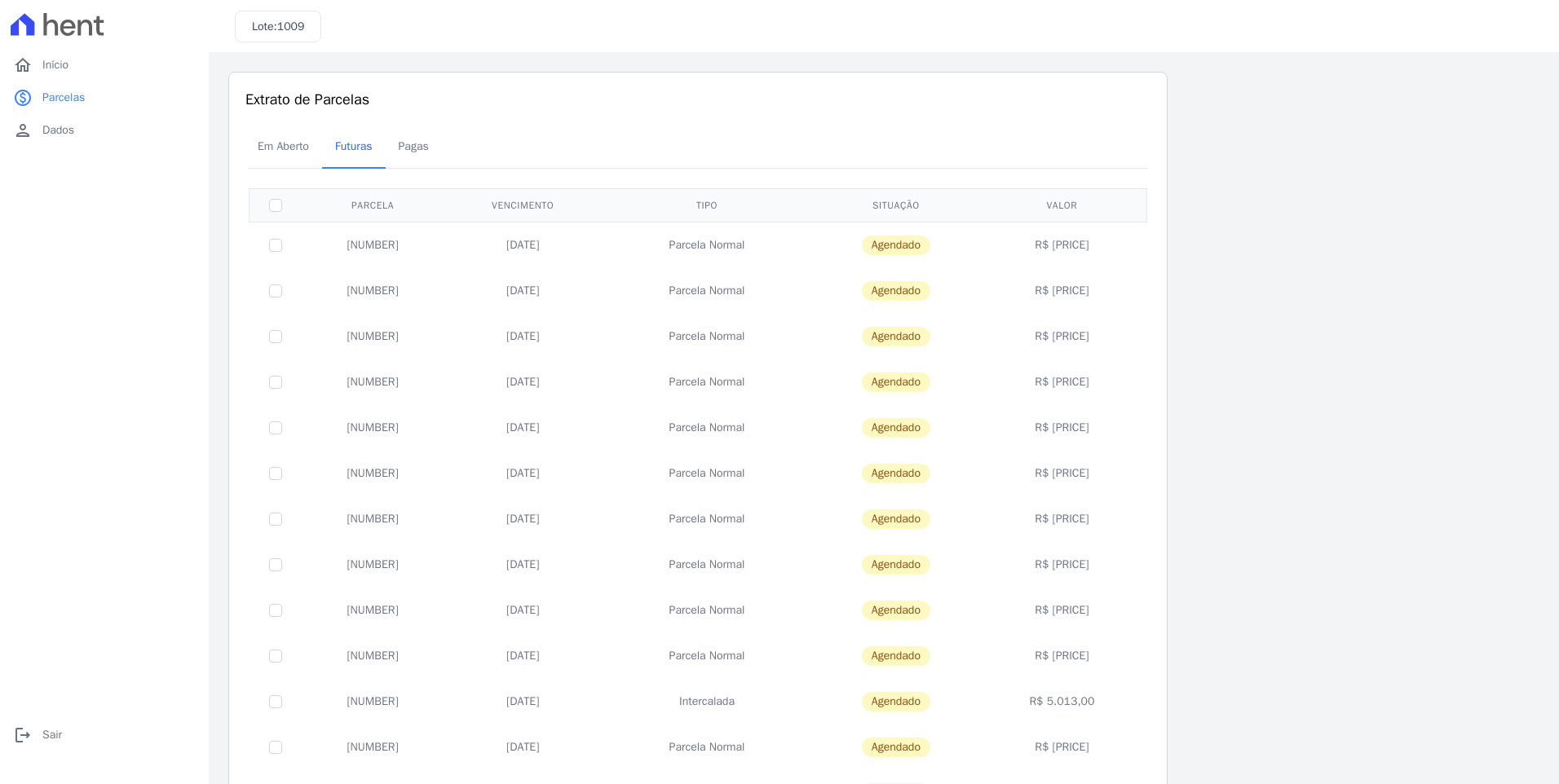 scroll, scrollTop: 400, scrollLeft: 0, axis: vertical 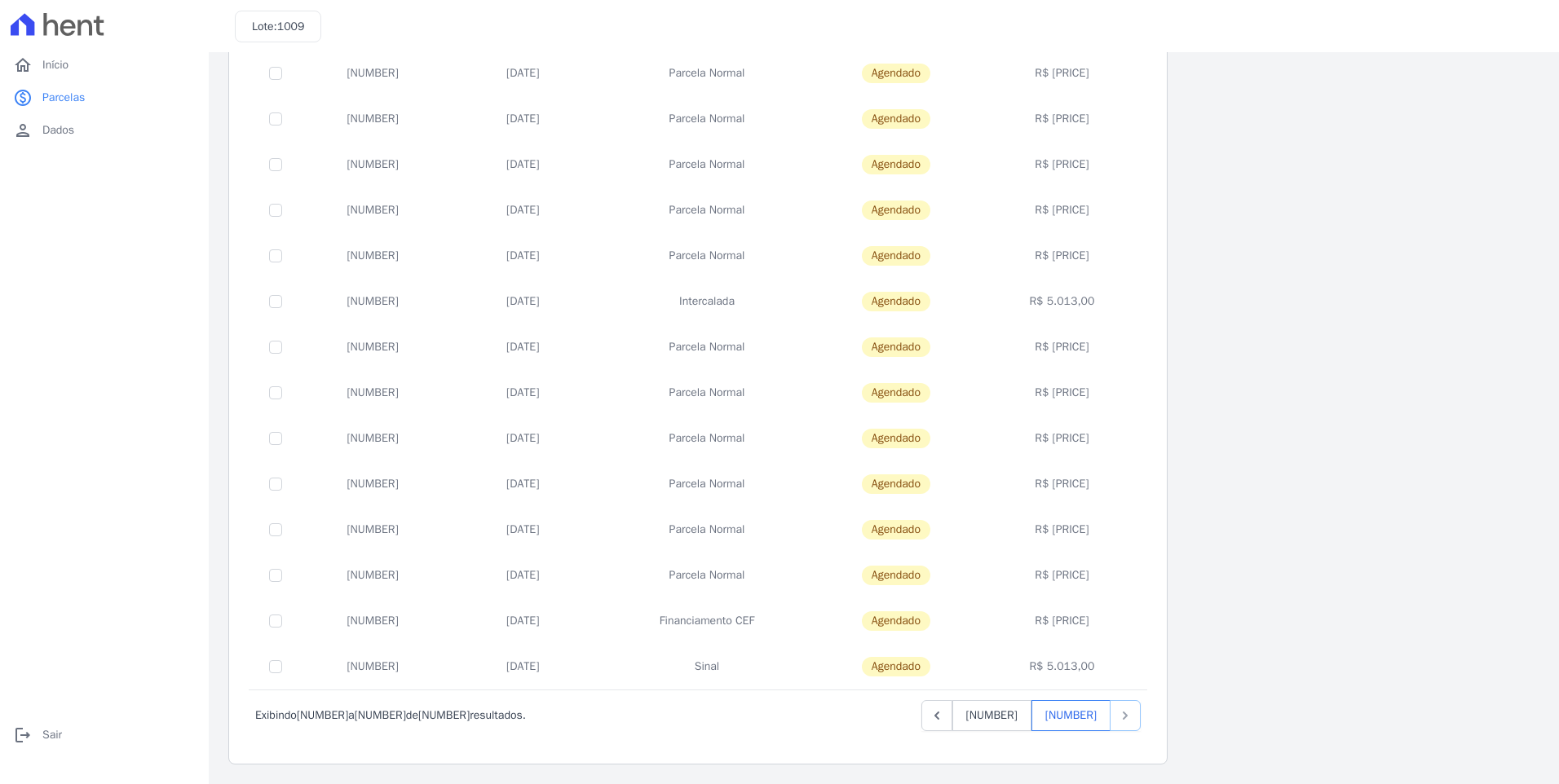 click 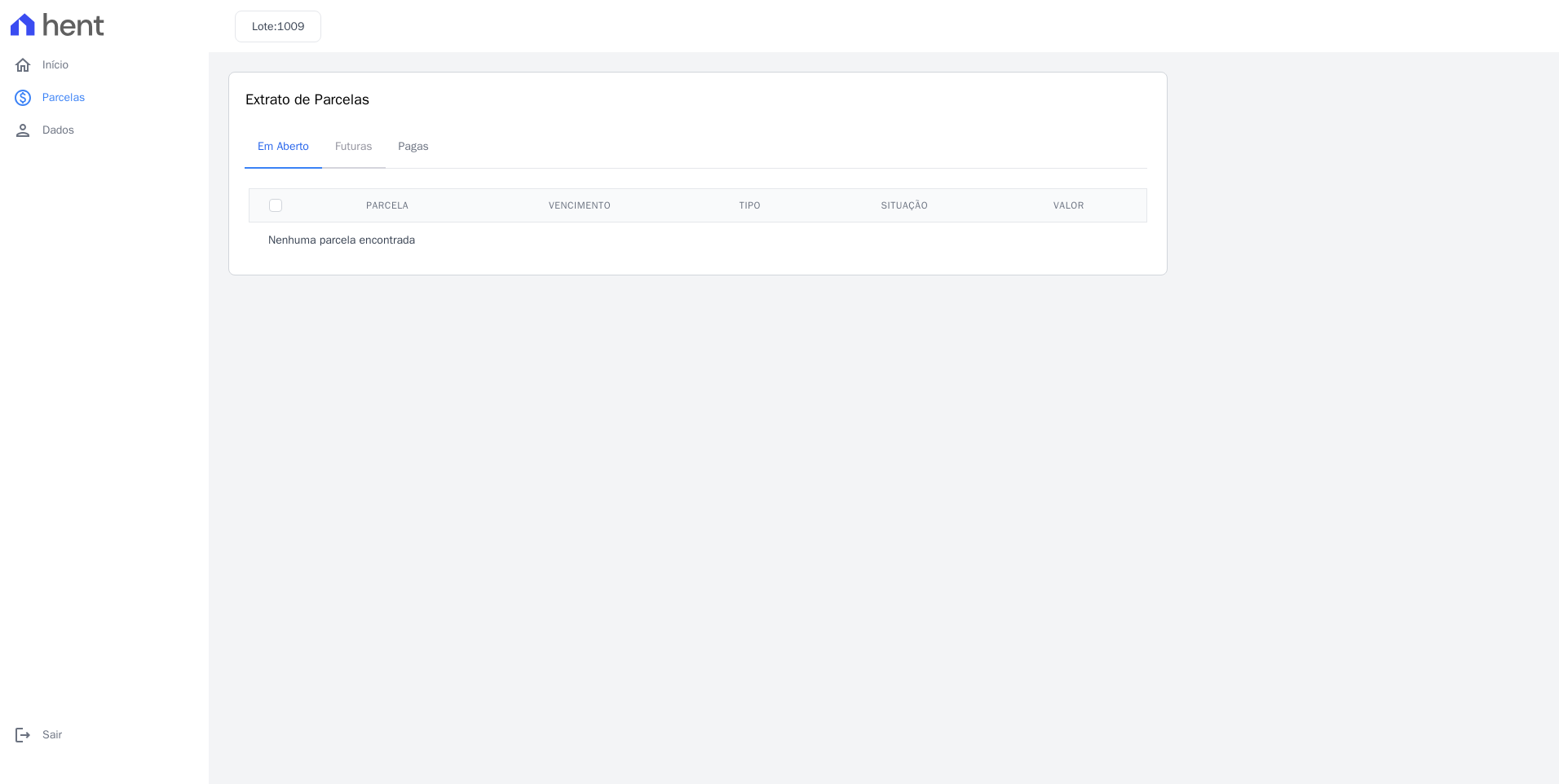 click on "Futuras" at bounding box center (354, 146) 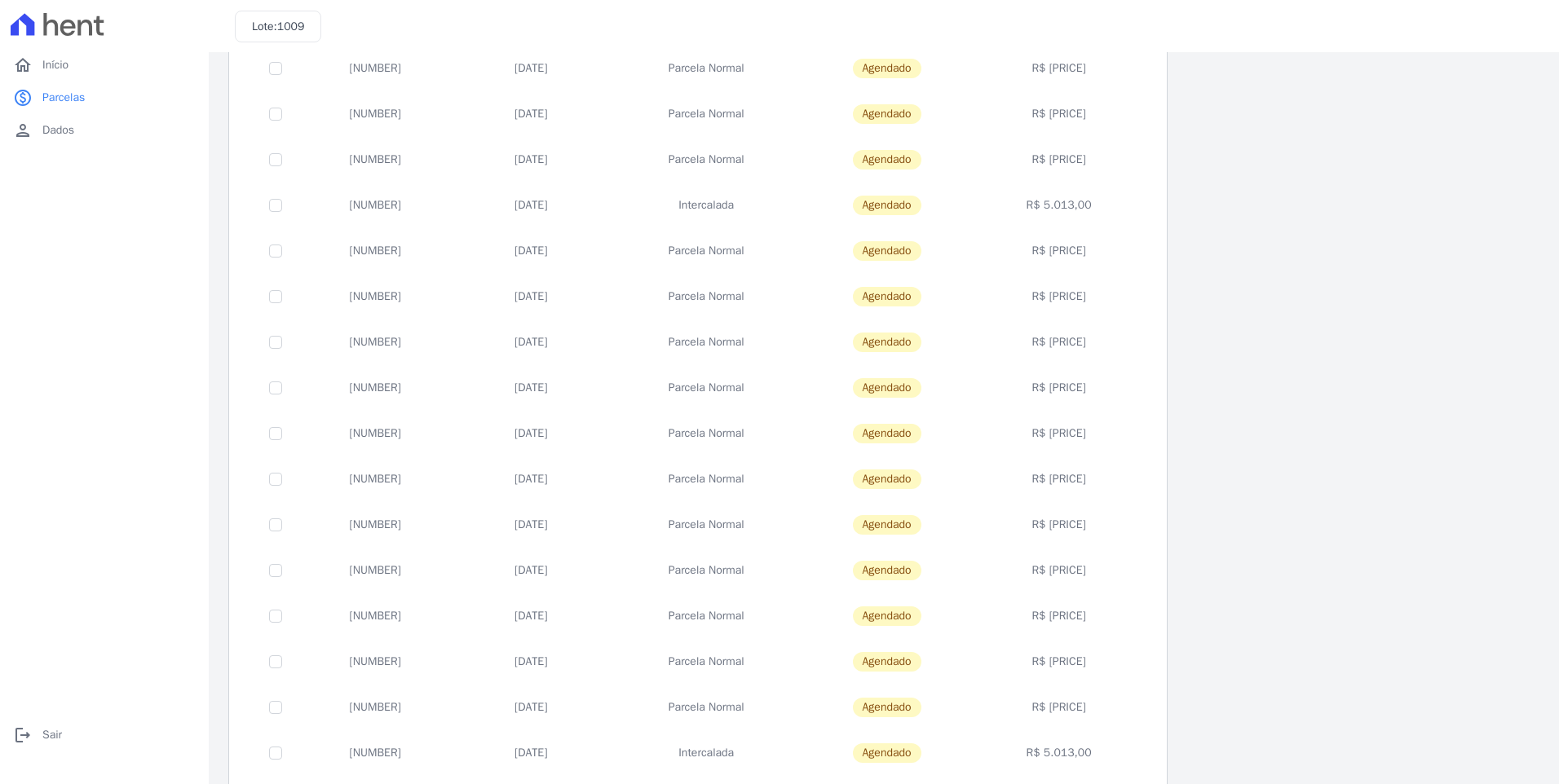 scroll, scrollTop: 446, scrollLeft: 0, axis: vertical 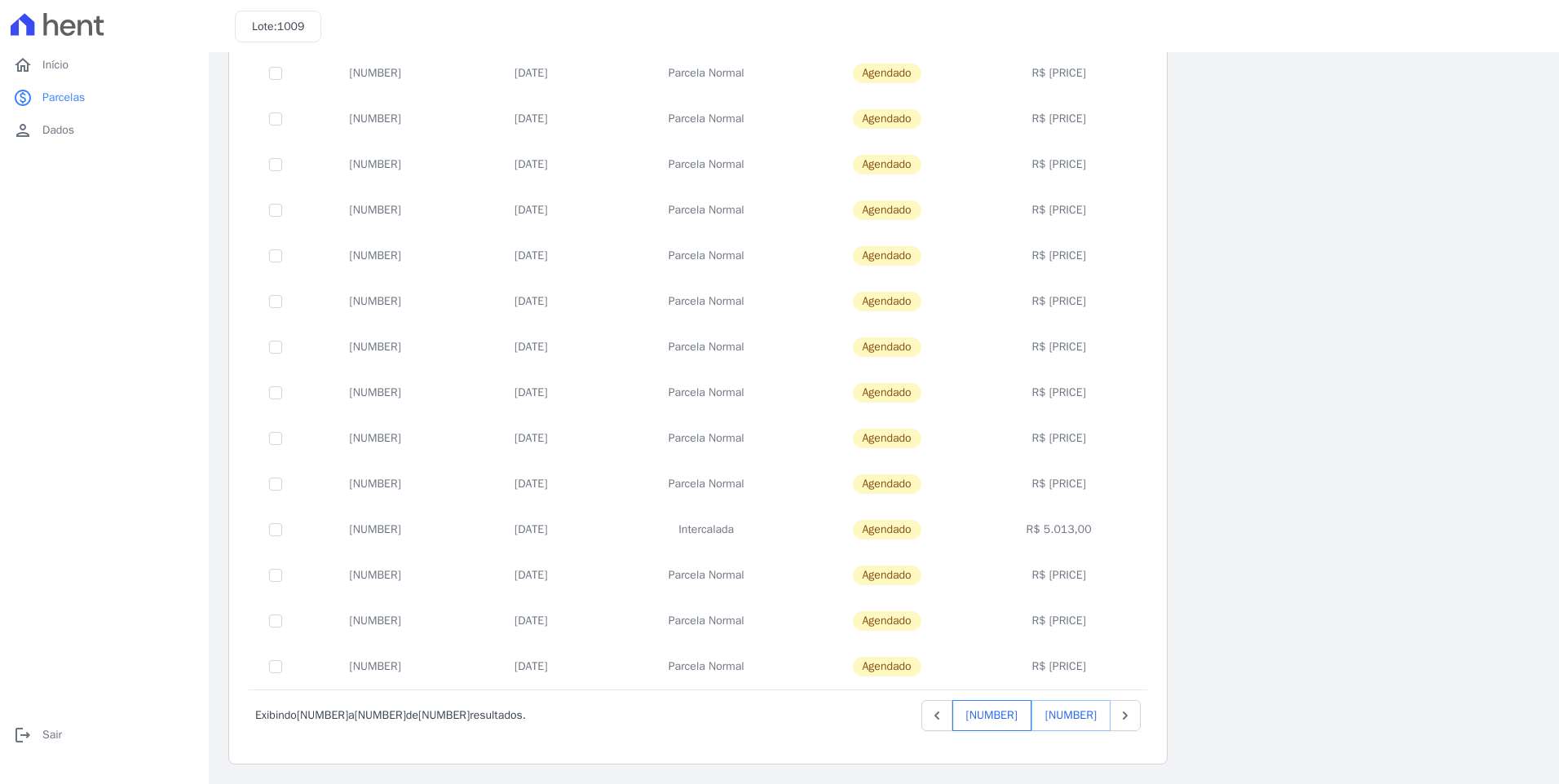 click on "[NUMBER]" at bounding box center (1071, 716) 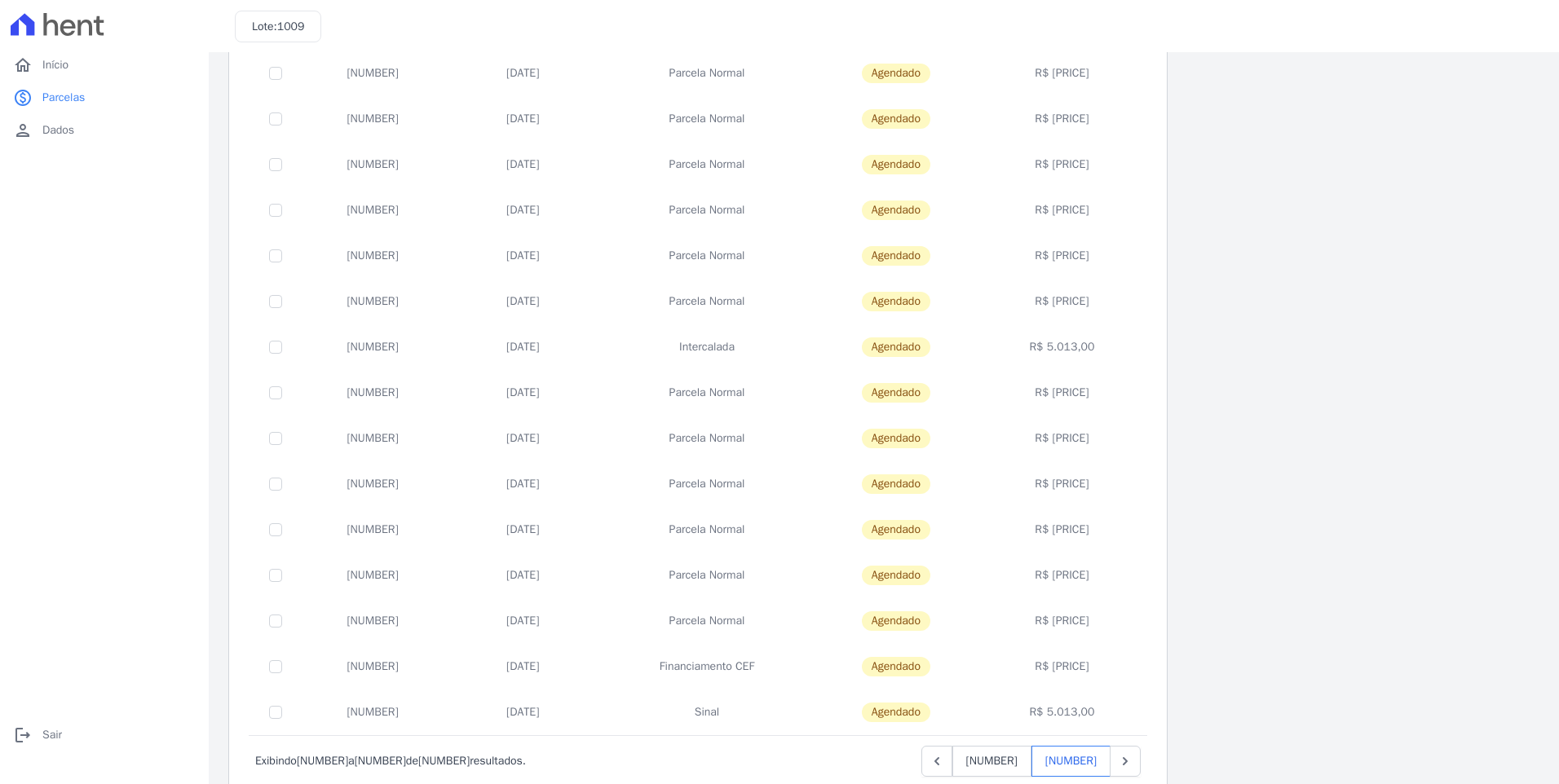 scroll, scrollTop: 400, scrollLeft: 0, axis: vertical 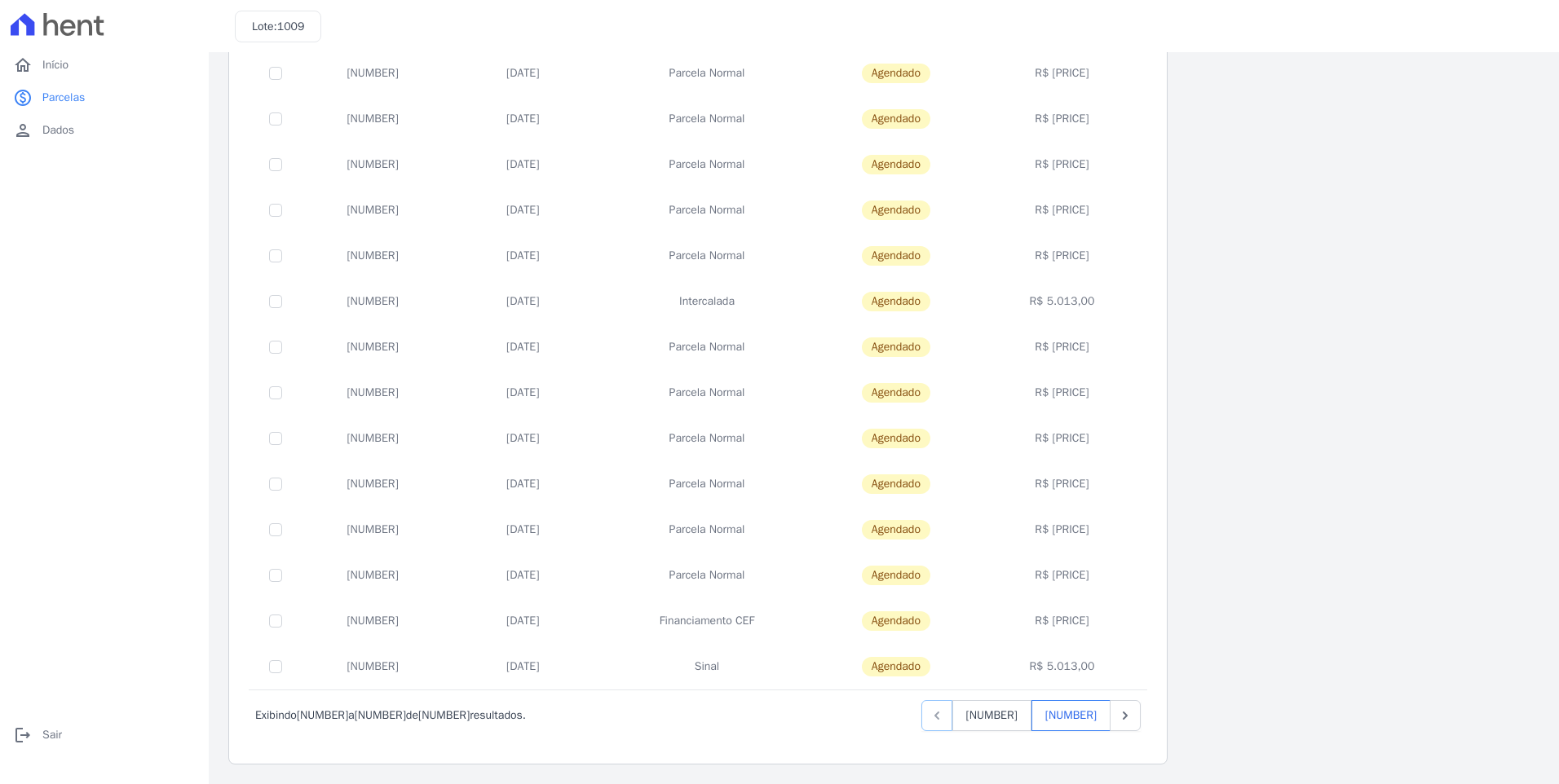 click 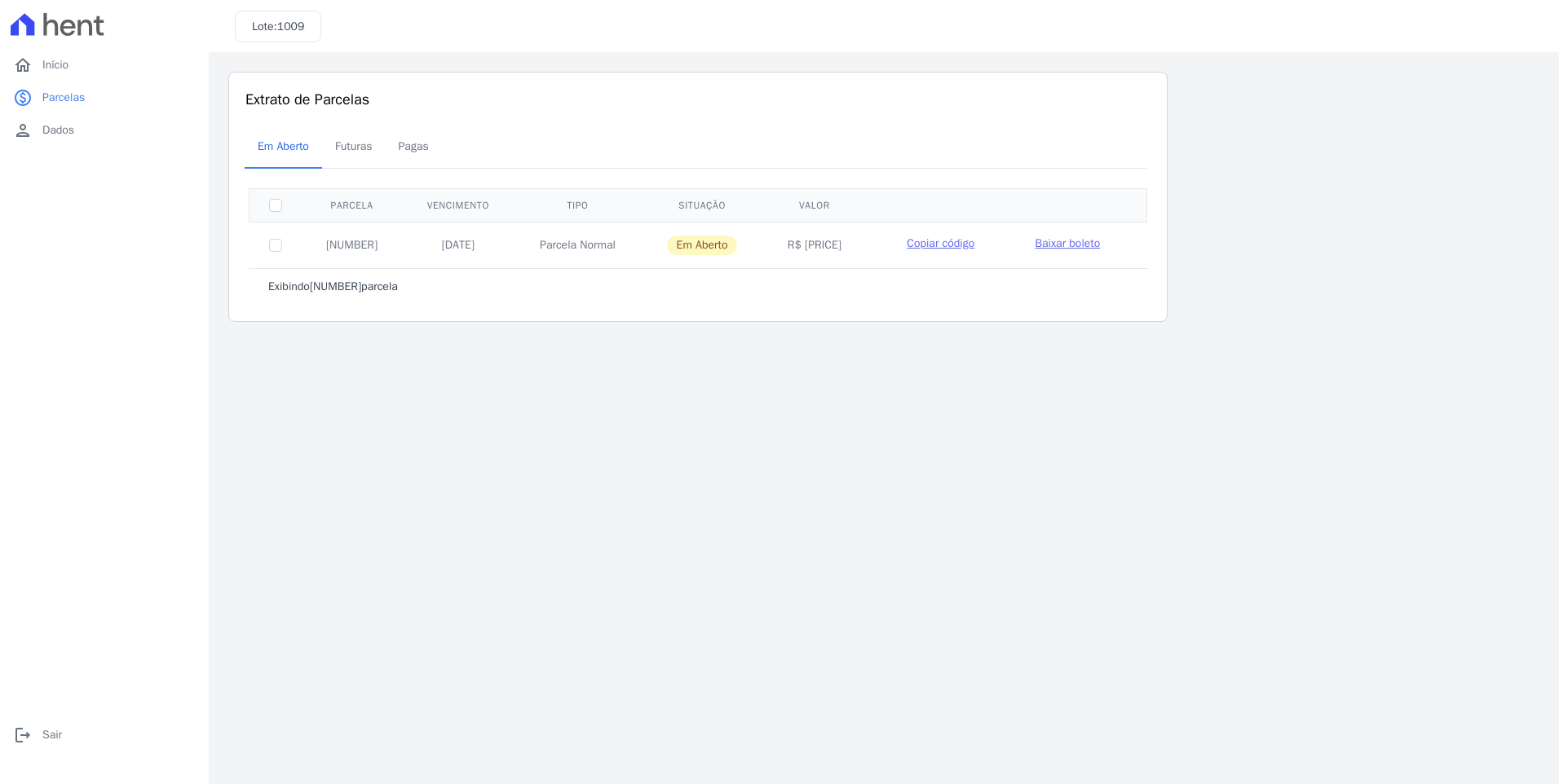 click on "Listagem de parcelas
Baixar PDF
Extrato de Parcelas
Em Aberto
Futuras
Pagas
0
selecionada(s)
Exibindo  1  parcela
Parcela
Vencimento
Tipo
Situação
Valor" at bounding box center [884, 418] 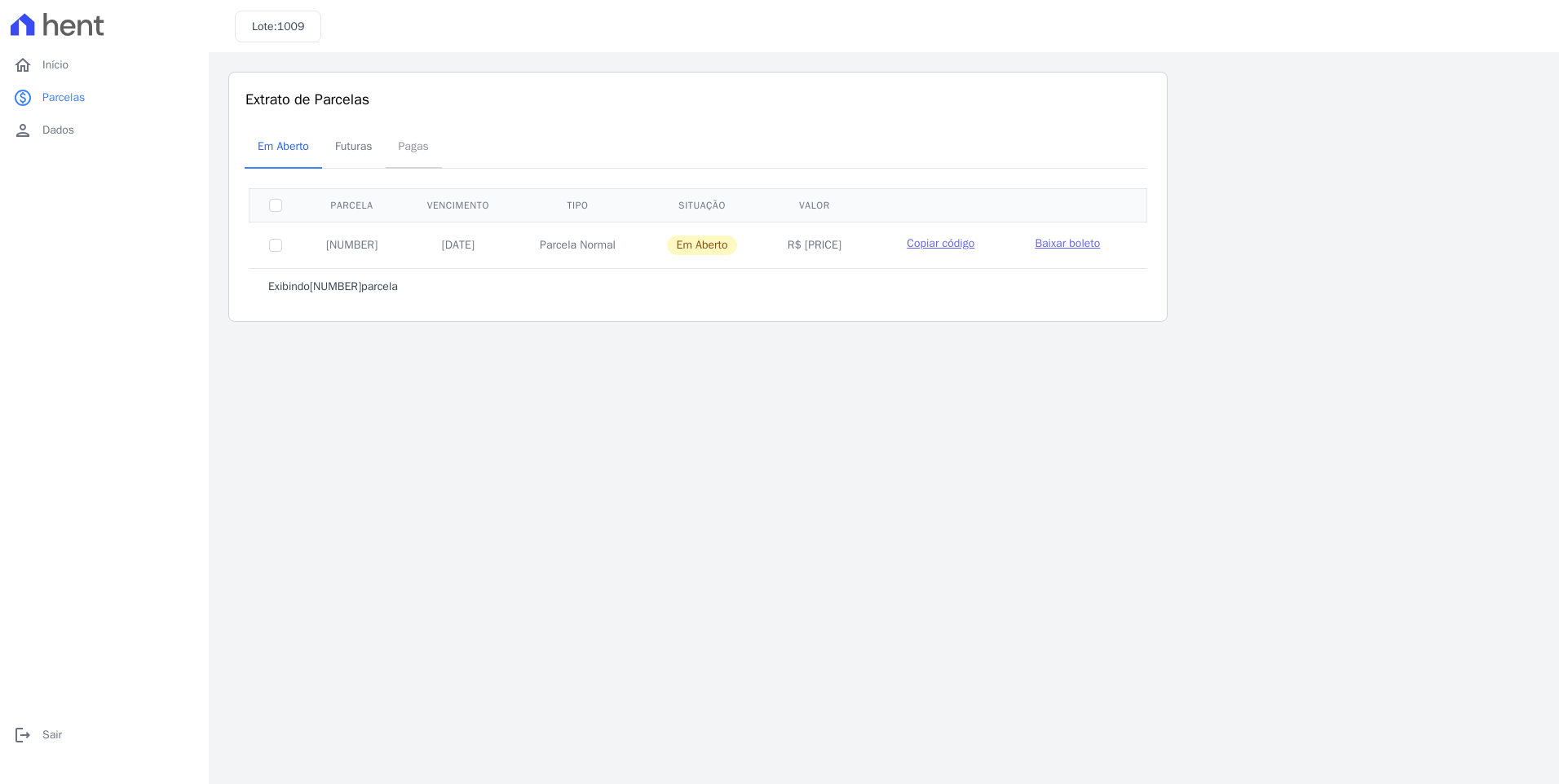 click on "Pagas" at bounding box center (413, 146) 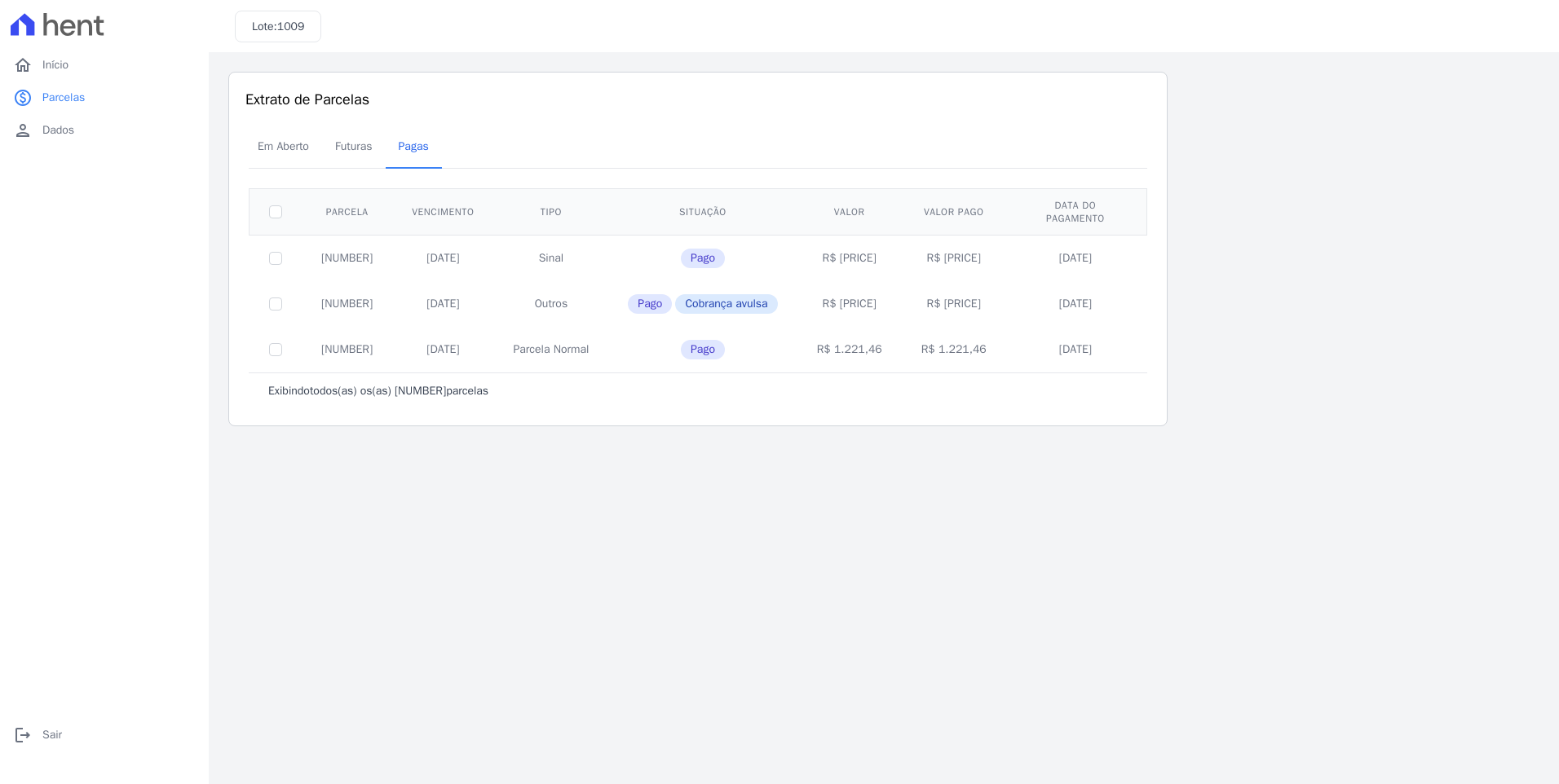 click on "Exibindo  todos(as) os(as) [NUMBER]  parcelas" at bounding box center [884, 418] 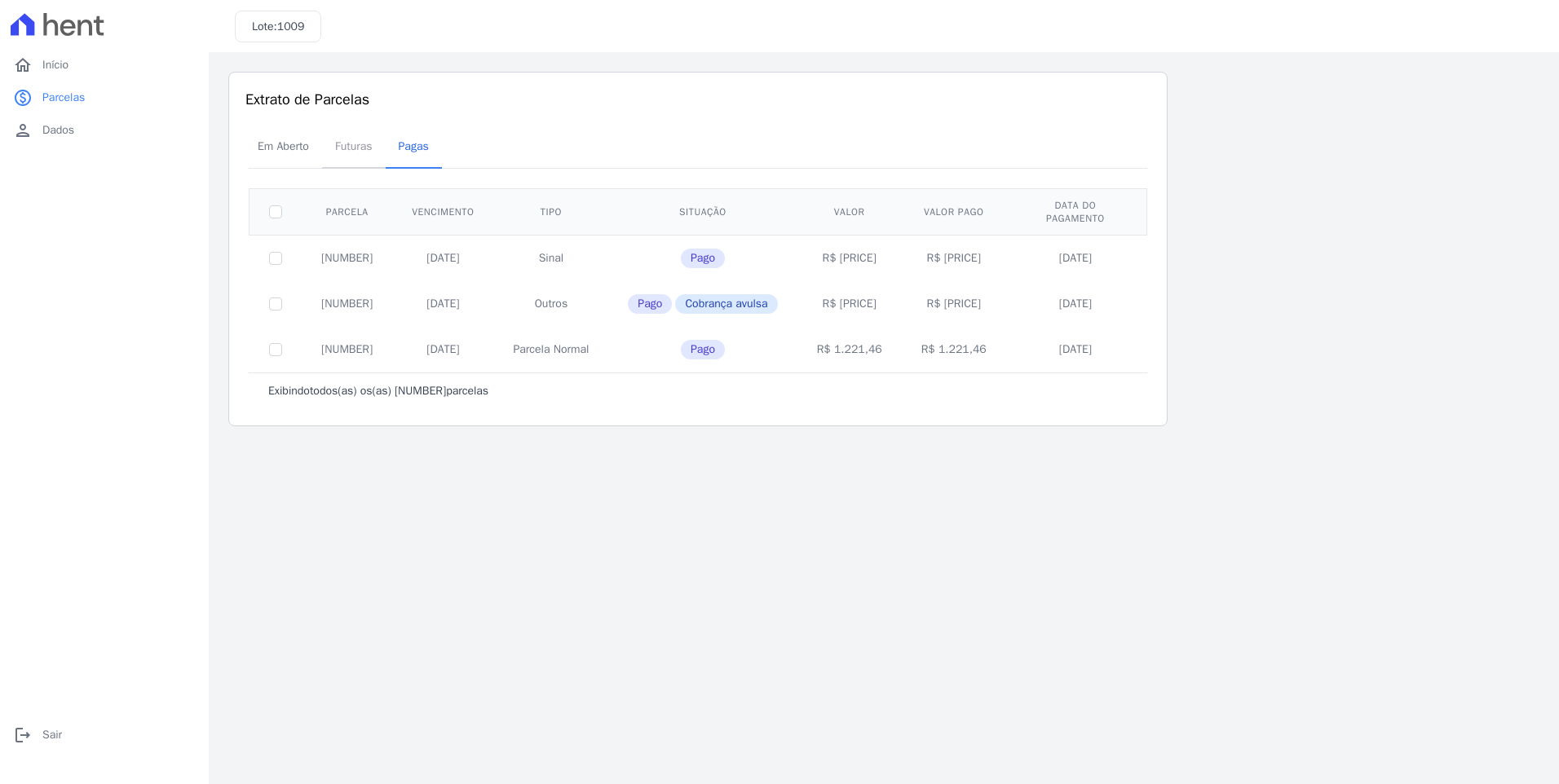 click on "Futuras" at bounding box center [354, 146] 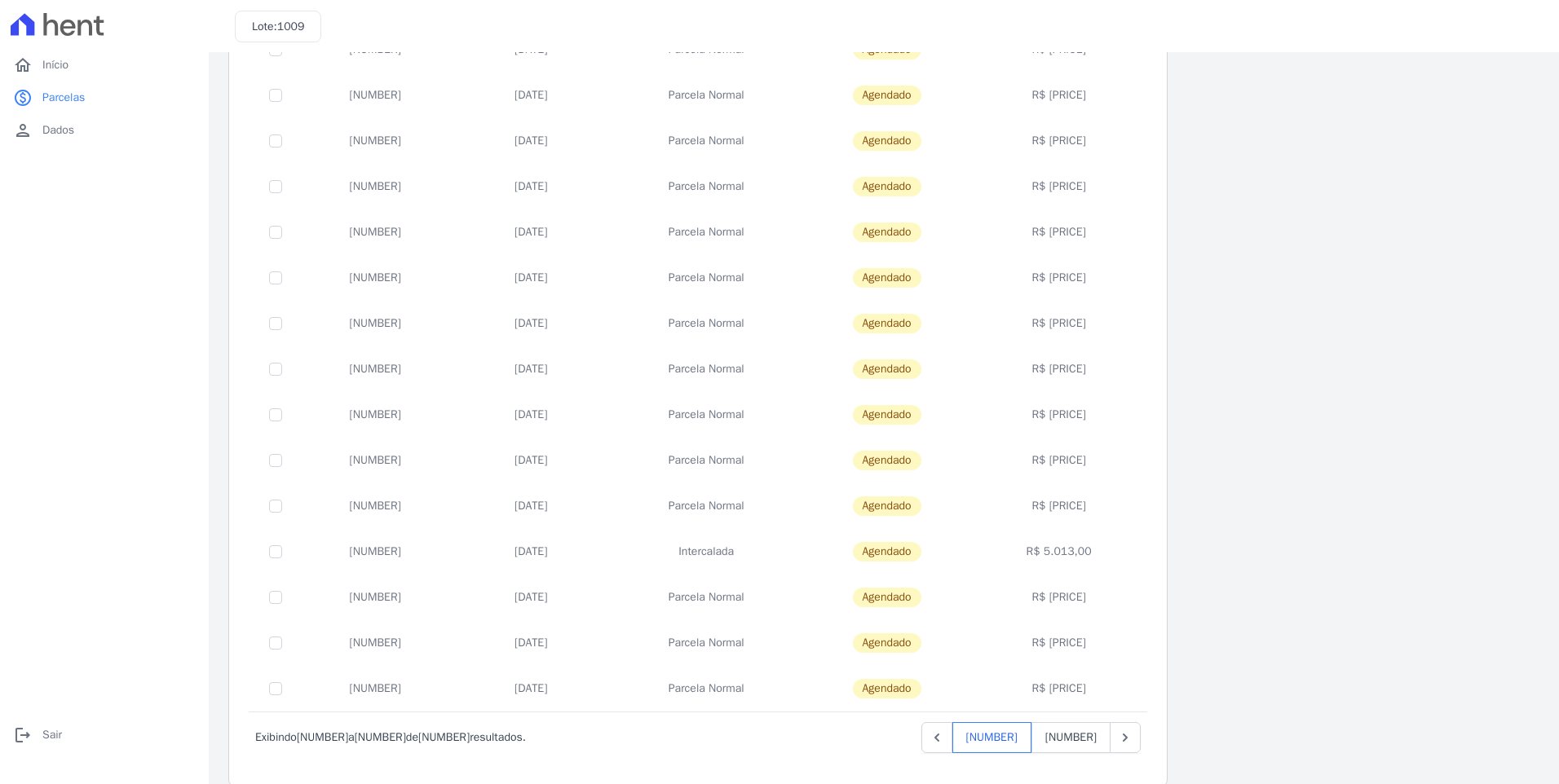 scroll, scrollTop: 446, scrollLeft: 0, axis: vertical 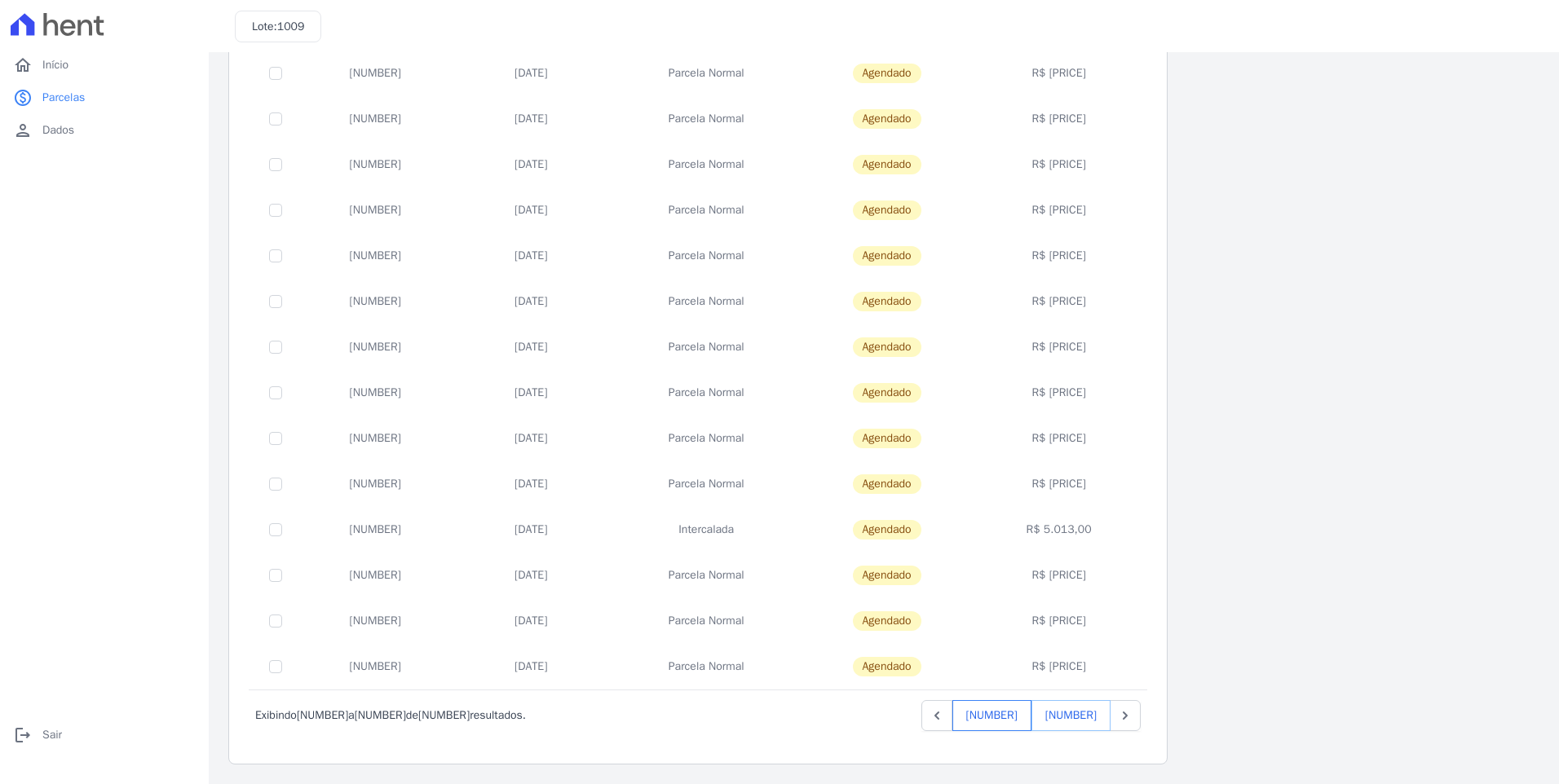 click on "[NUMBER]" at bounding box center [1071, 716] 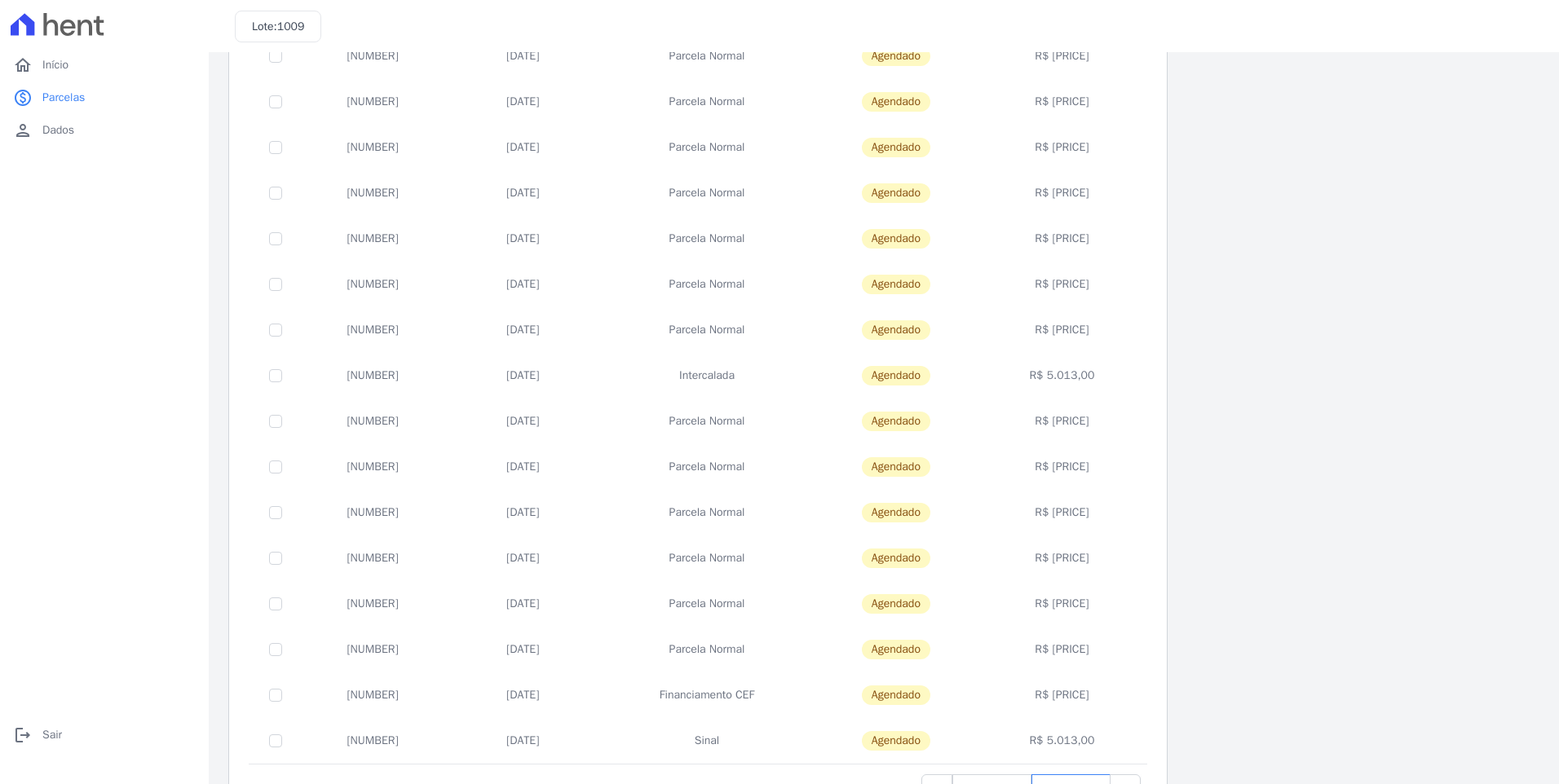 scroll, scrollTop: 400, scrollLeft: 0, axis: vertical 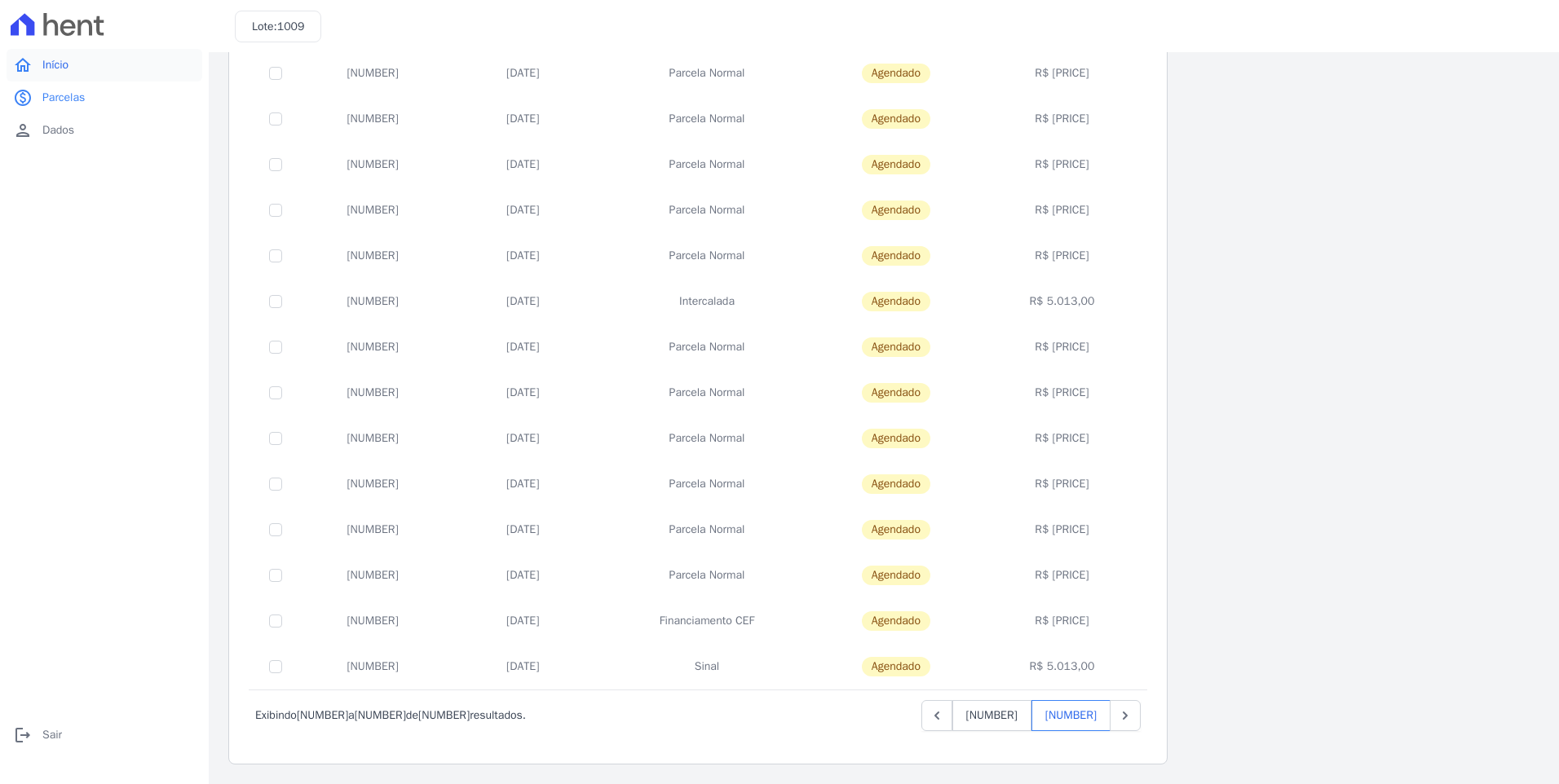 click on "Início" at bounding box center (55, 65) 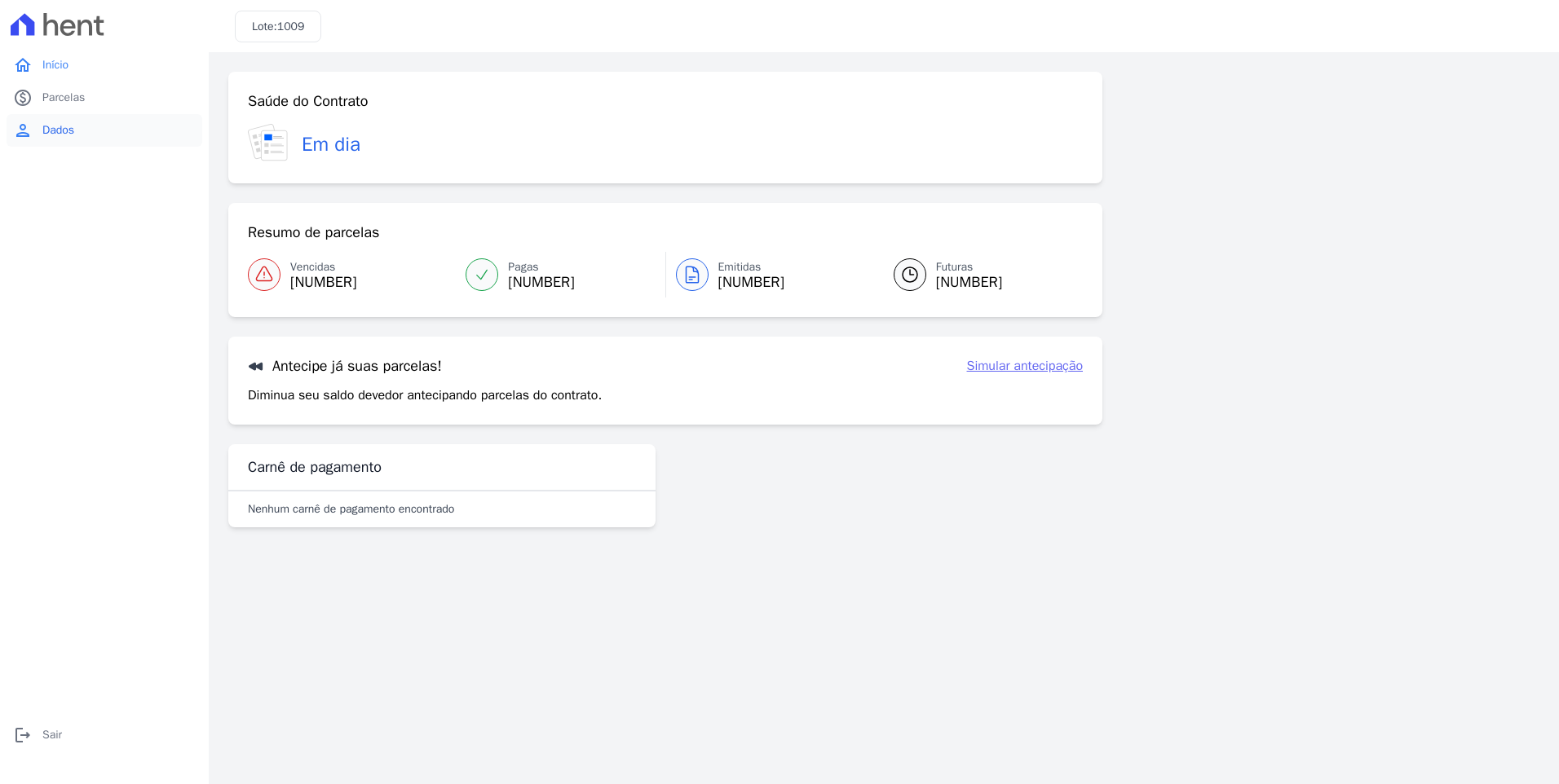click on "Dados" at bounding box center (58, 130) 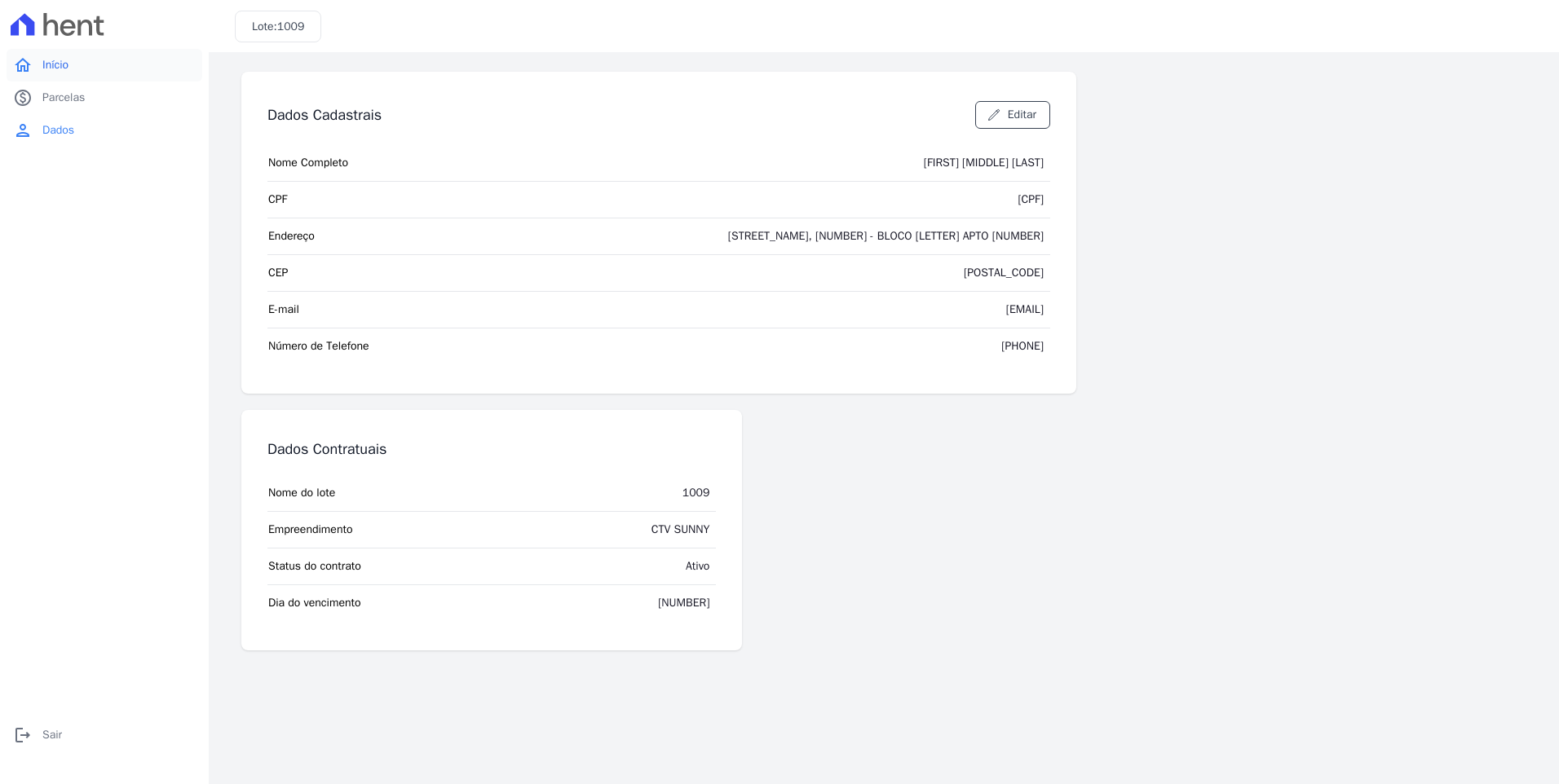 click on "Início" at bounding box center [55, 65] 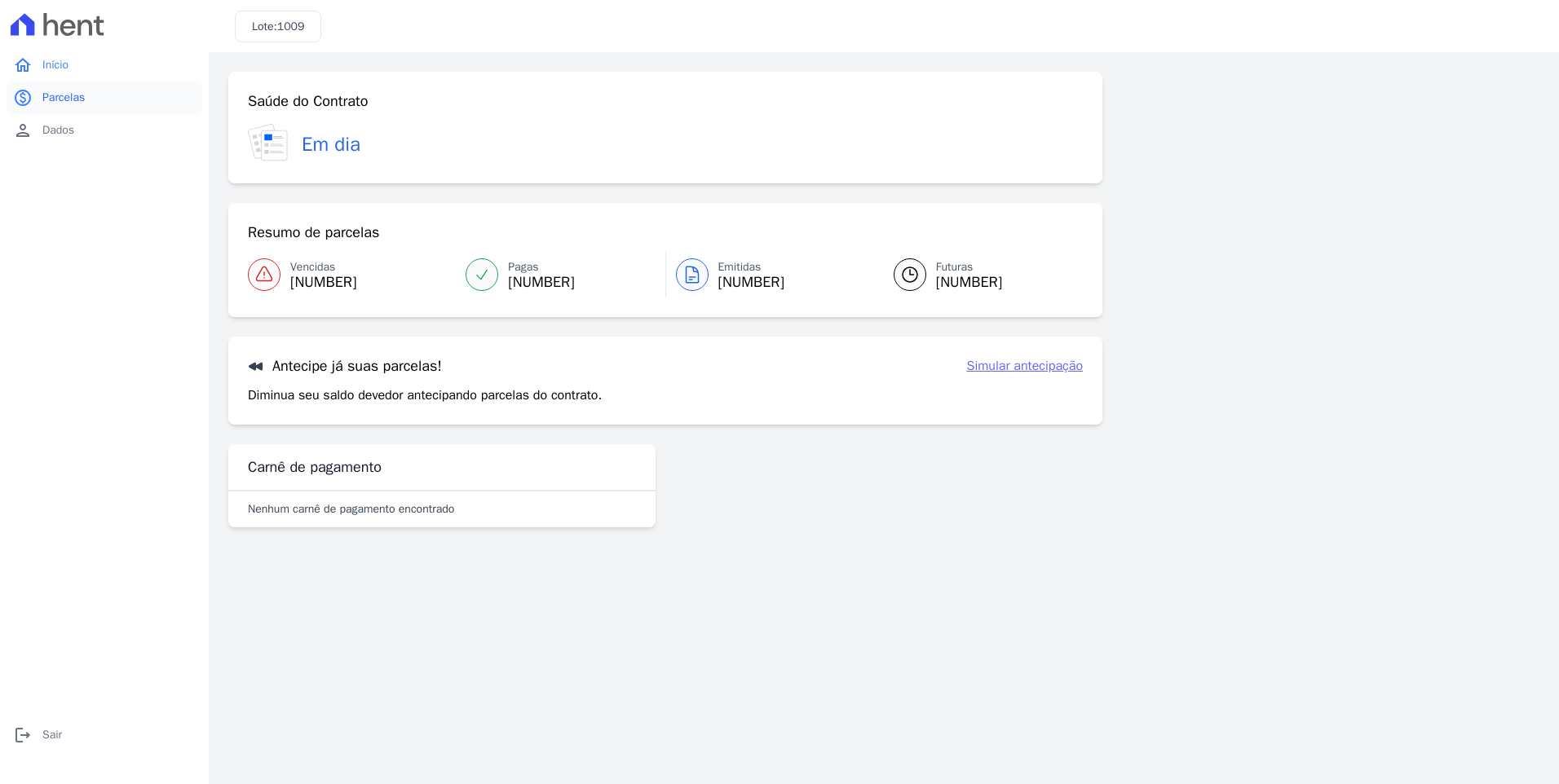 click on "Parcelas" at bounding box center [64, 98] 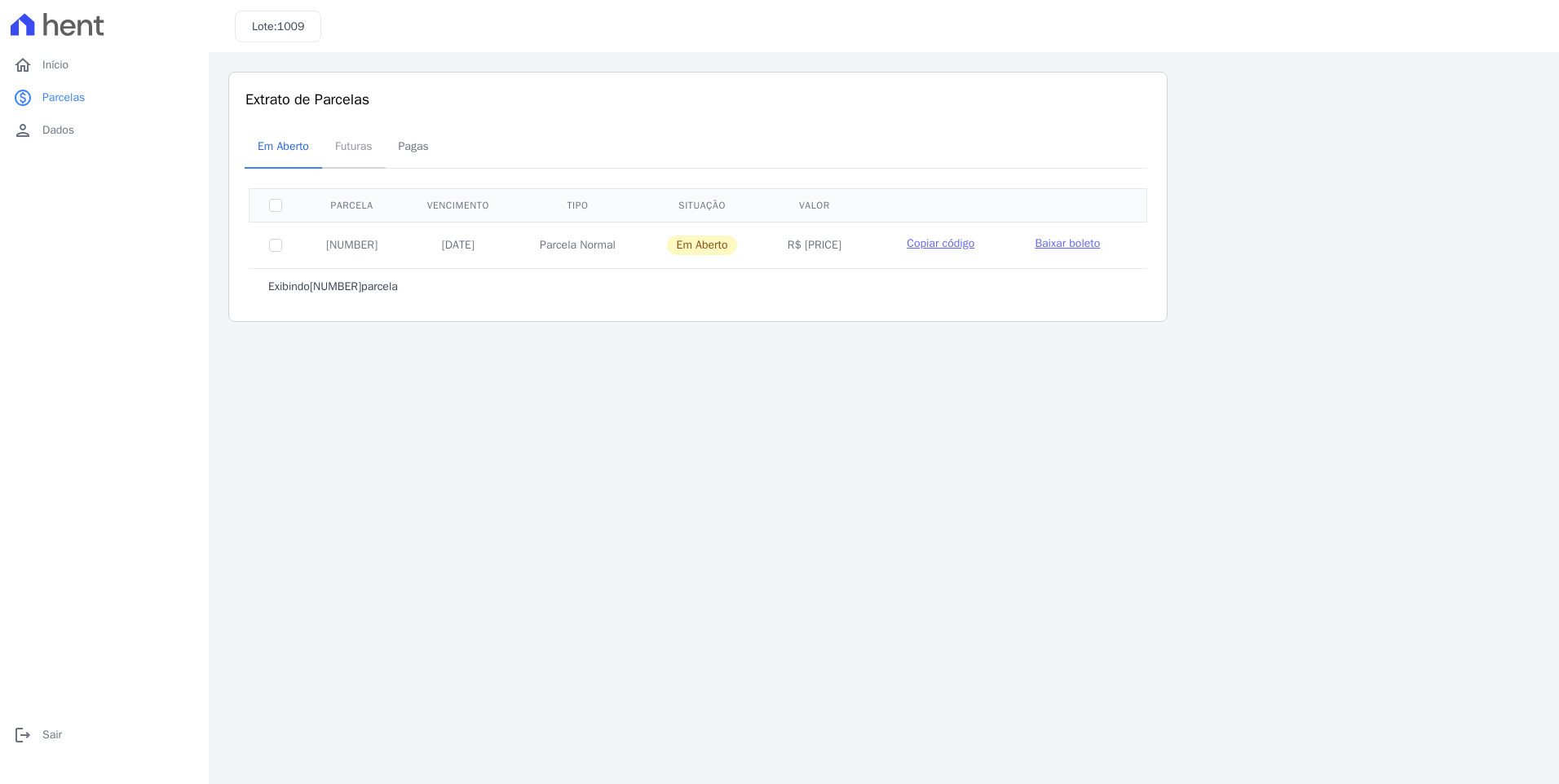 click on "Futuras" at bounding box center [354, 146] 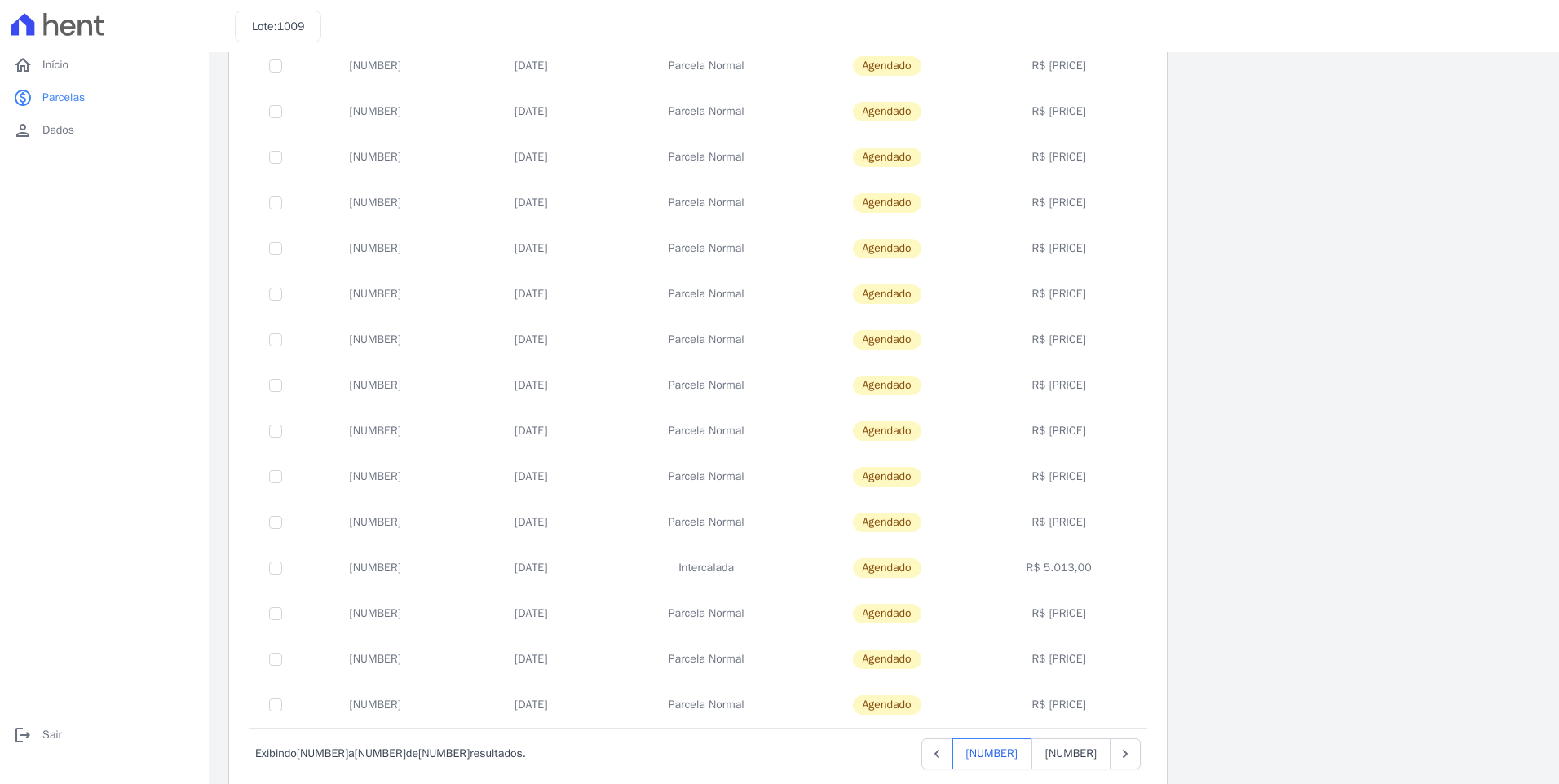 scroll, scrollTop: 446, scrollLeft: 0, axis: vertical 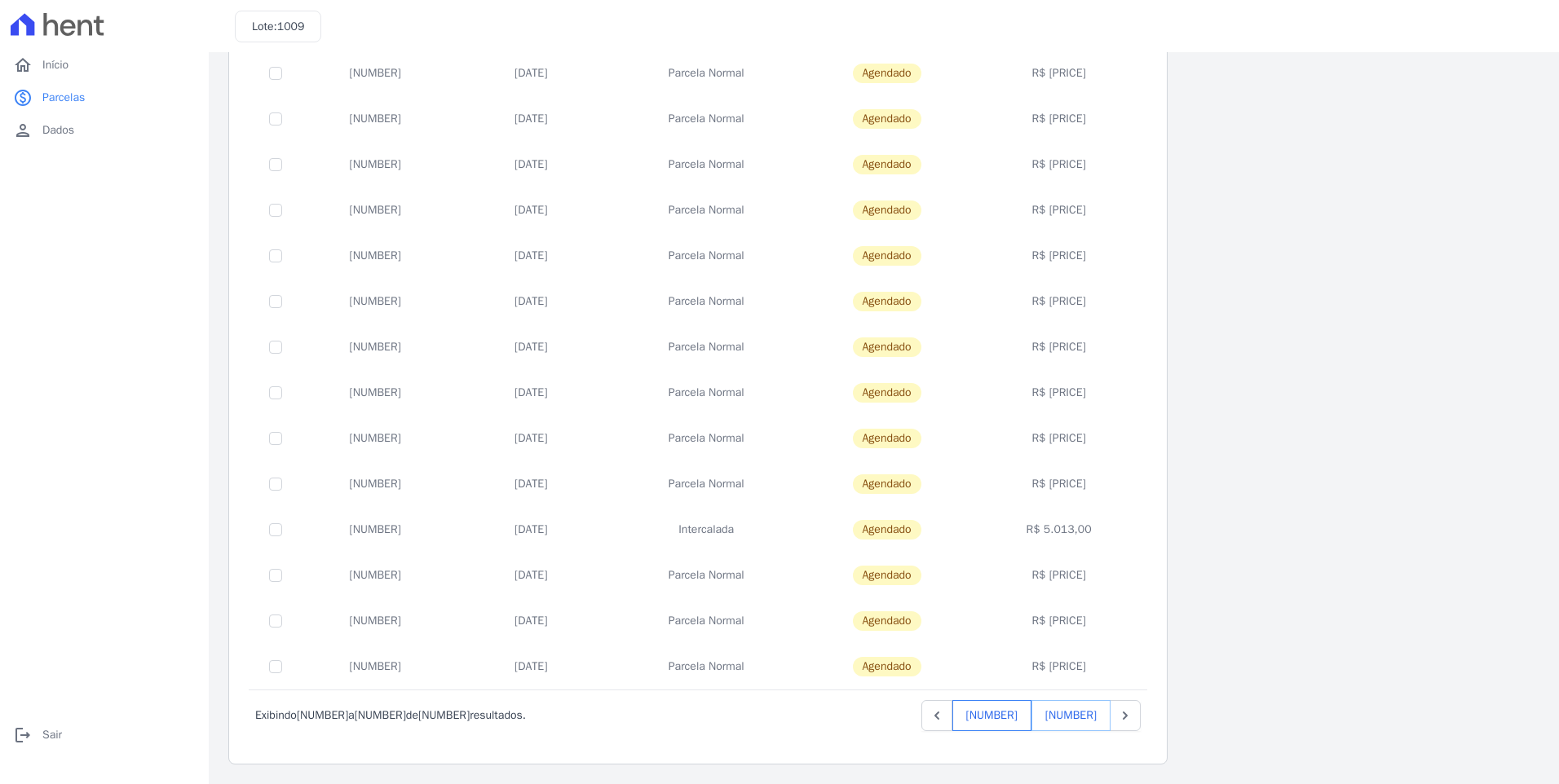click on "[NUMBER]" at bounding box center [1071, 716] 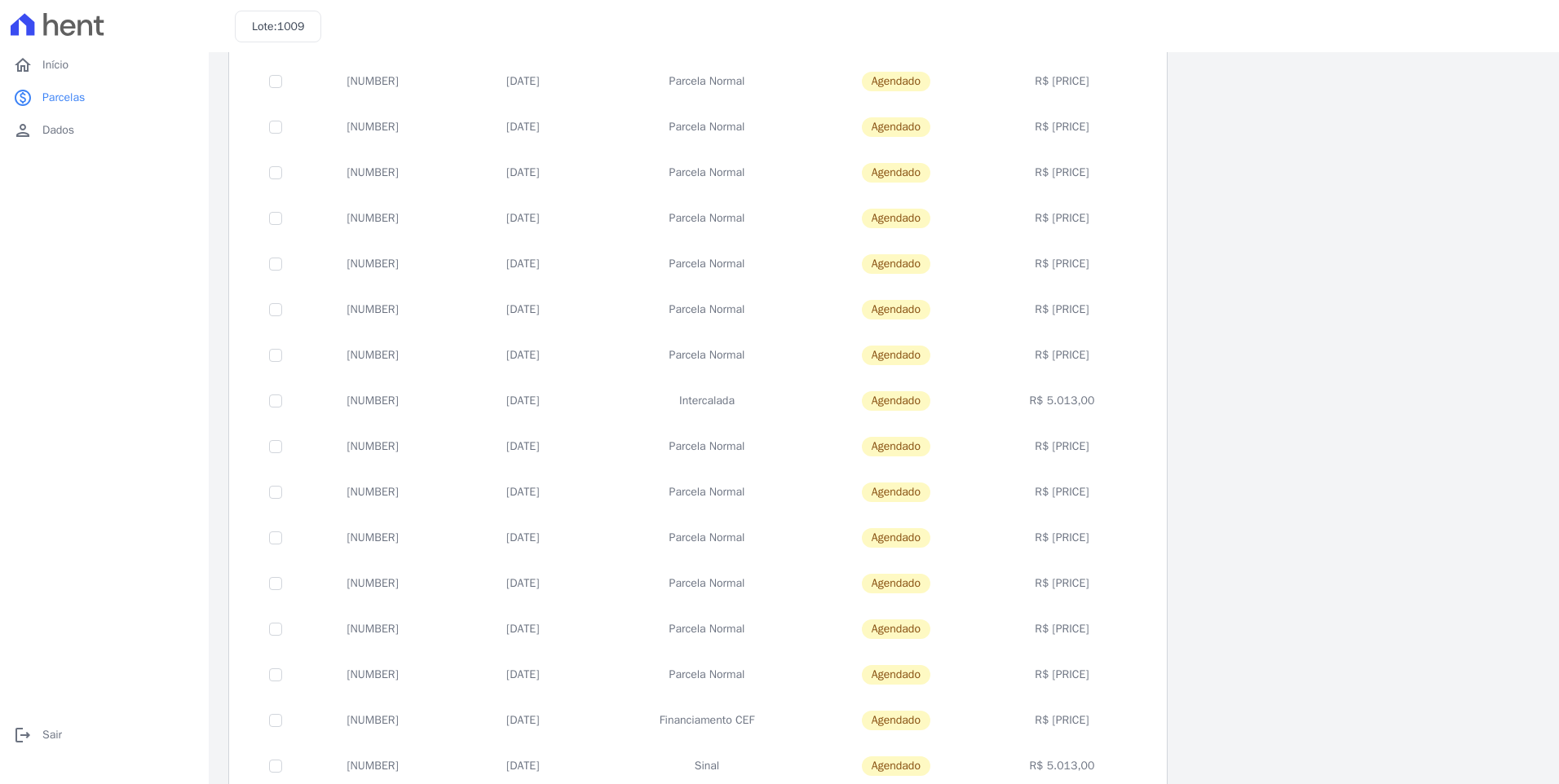 scroll, scrollTop: 400, scrollLeft: 0, axis: vertical 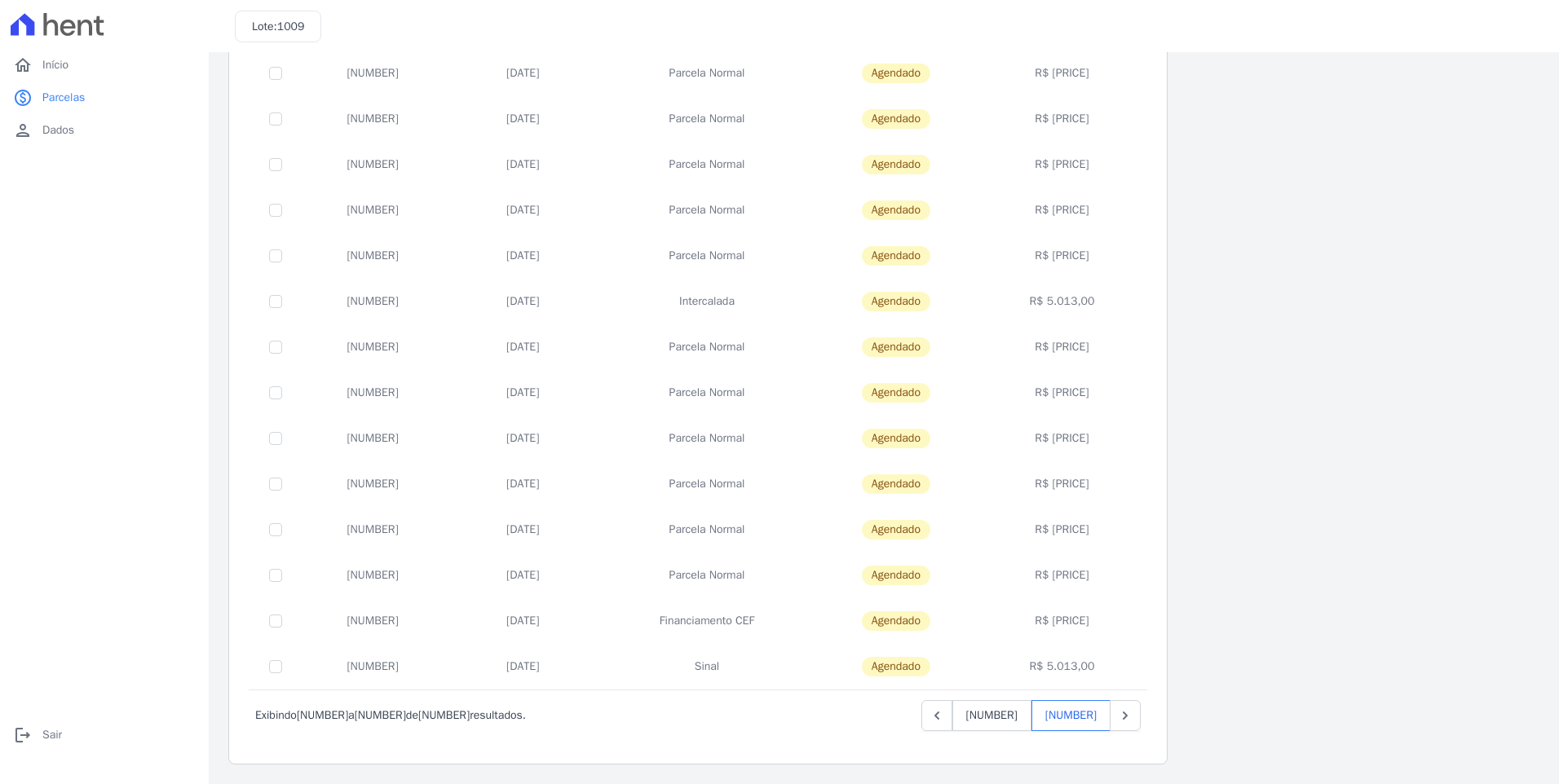 drag, startPoint x: 1039, startPoint y: 622, endPoint x: 1079, endPoint y: 619, distance: 40.11234 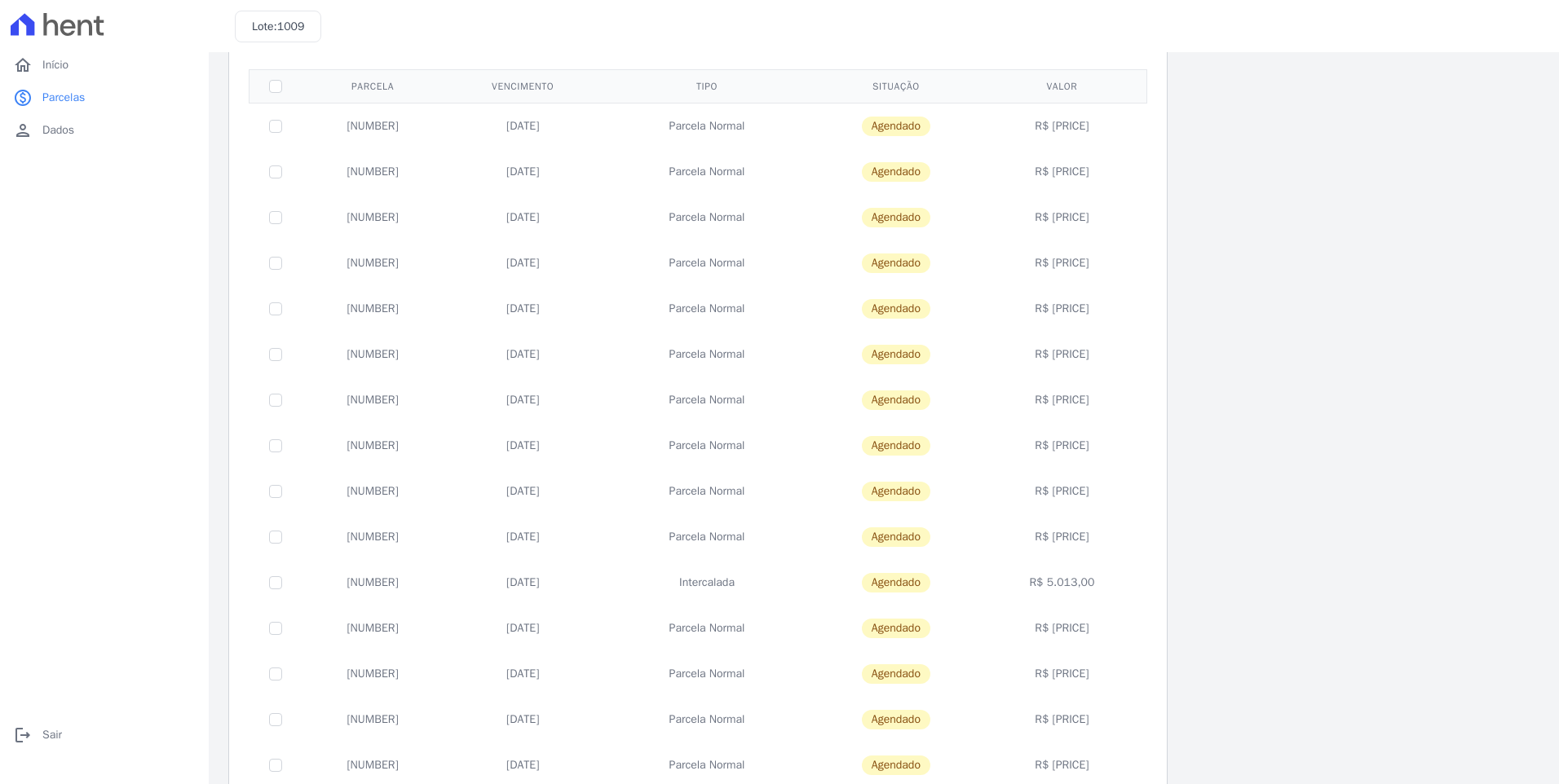 scroll, scrollTop: 0, scrollLeft: 0, axis: both 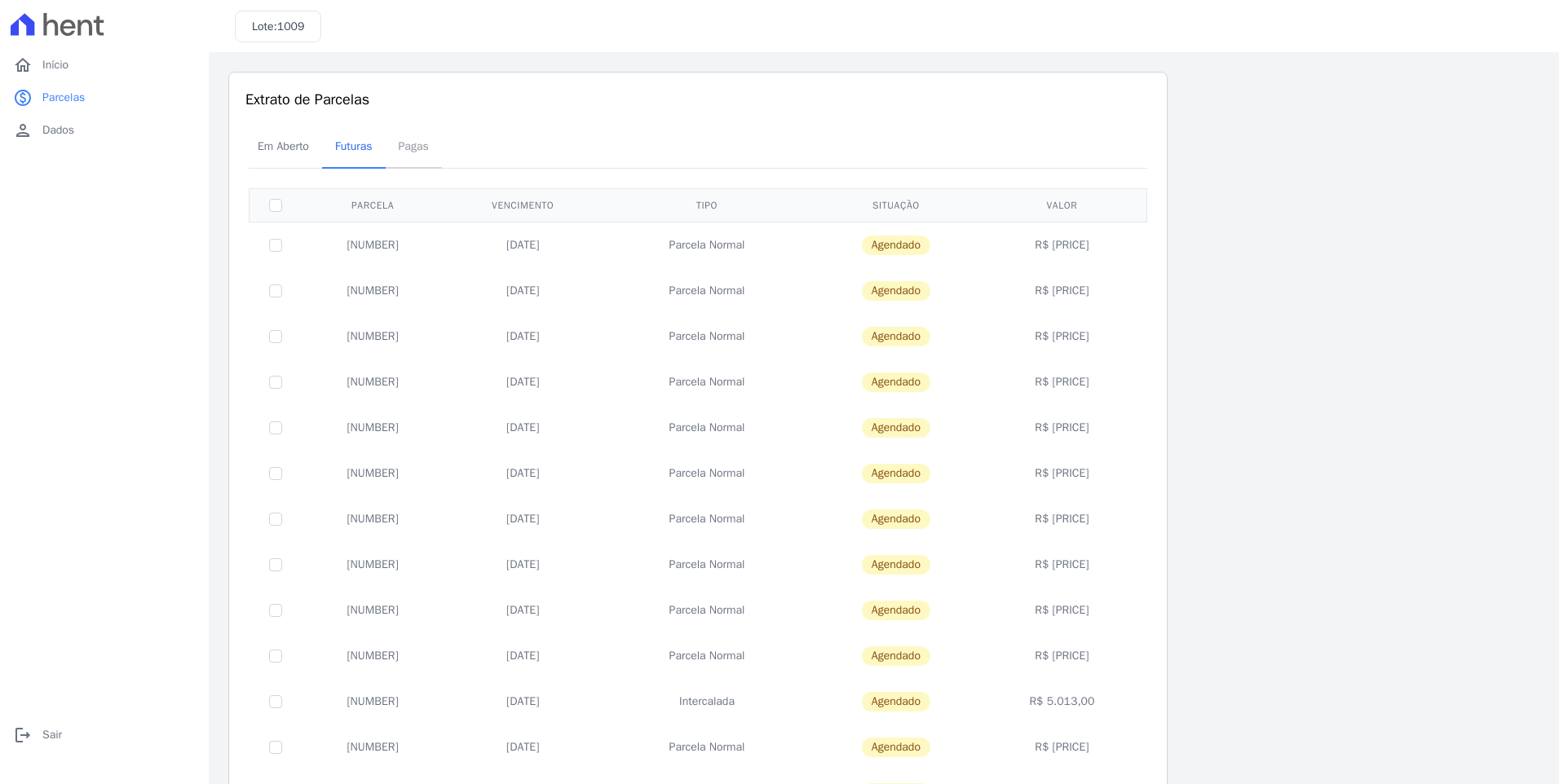 click on "Pagas" at bounding box center [413, 146] 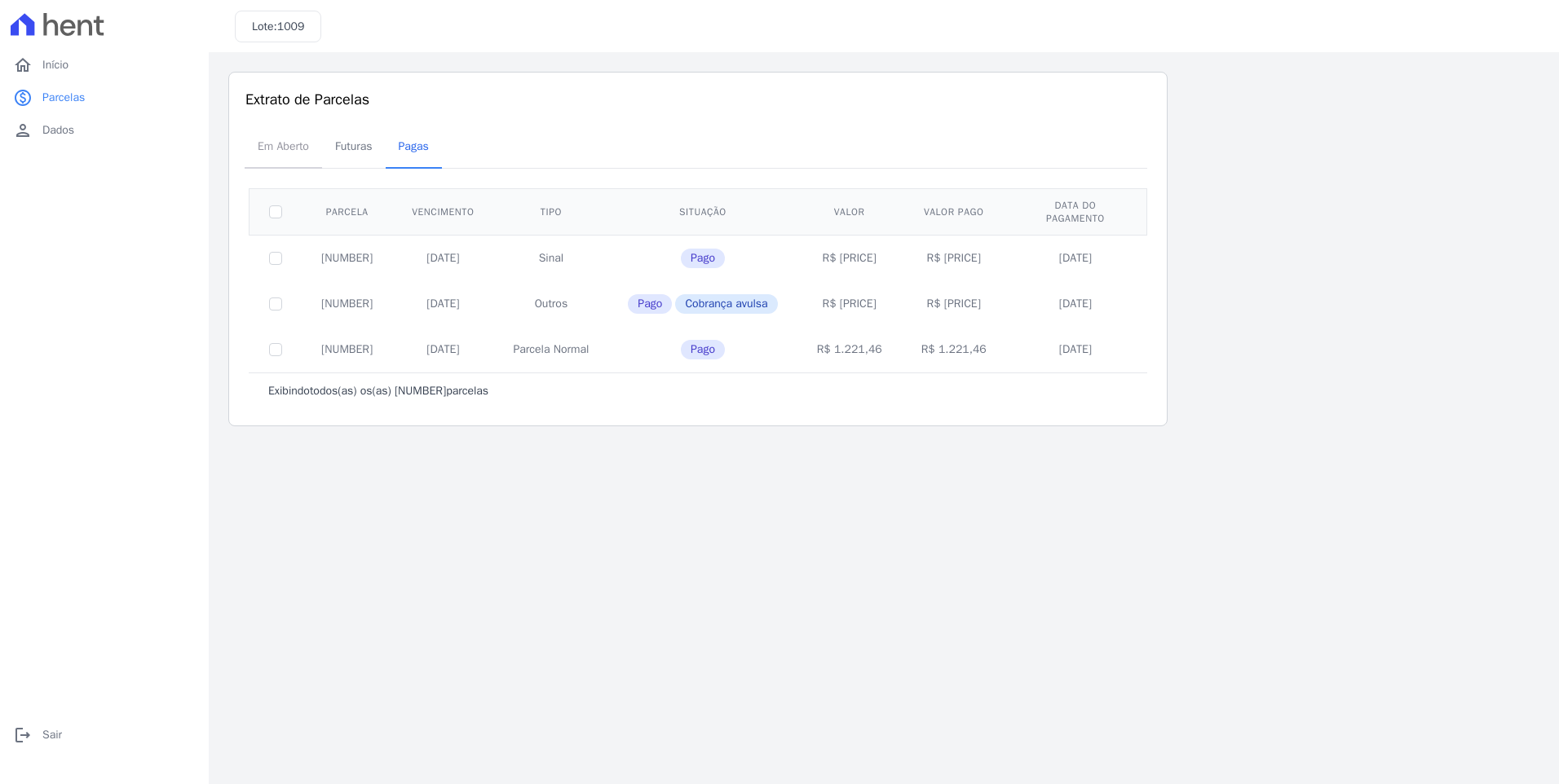 click on "Em Aberto" at bounding box center [283, 146] 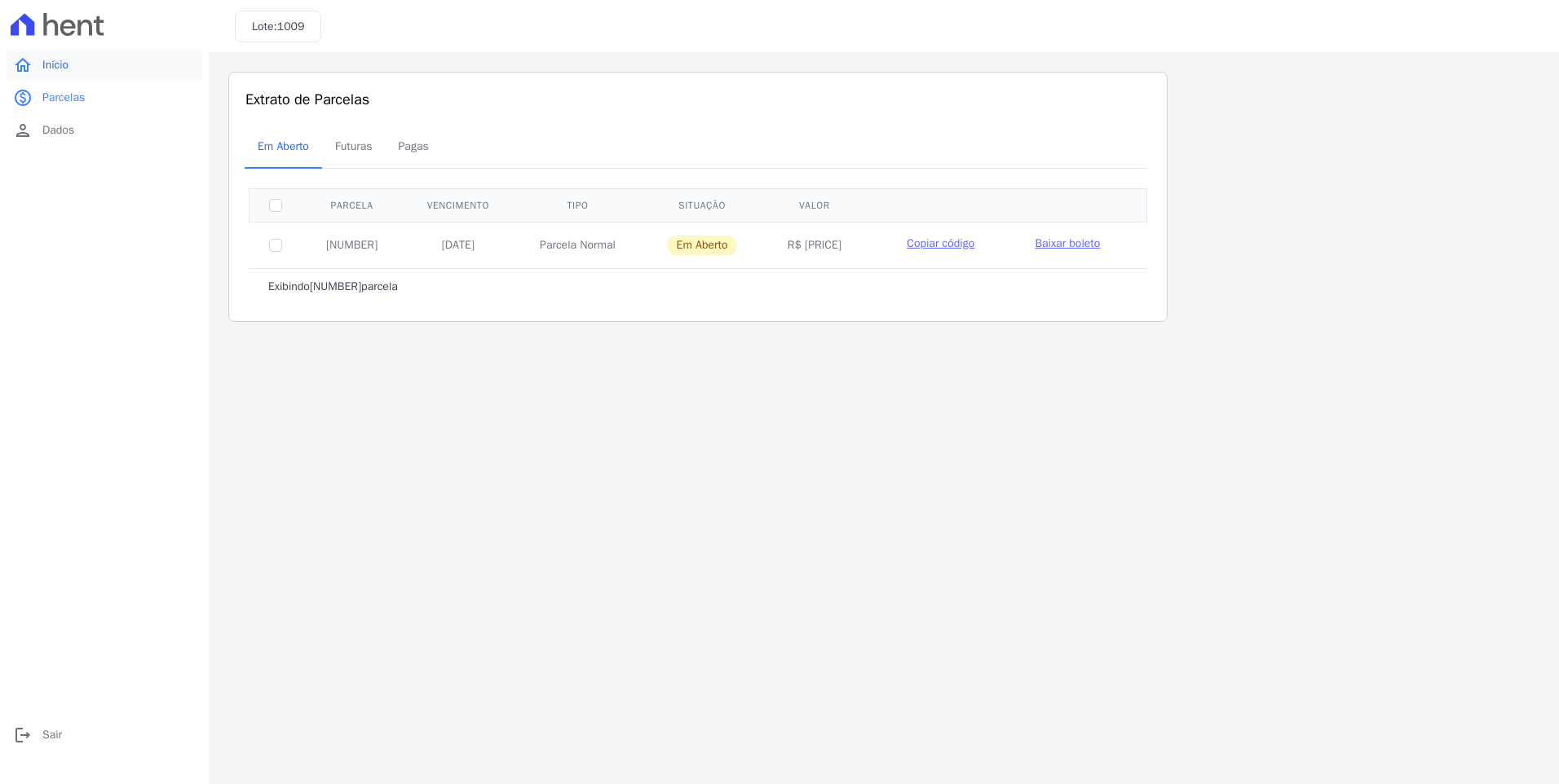 click on "Início" at bounding box center (55, 65) 